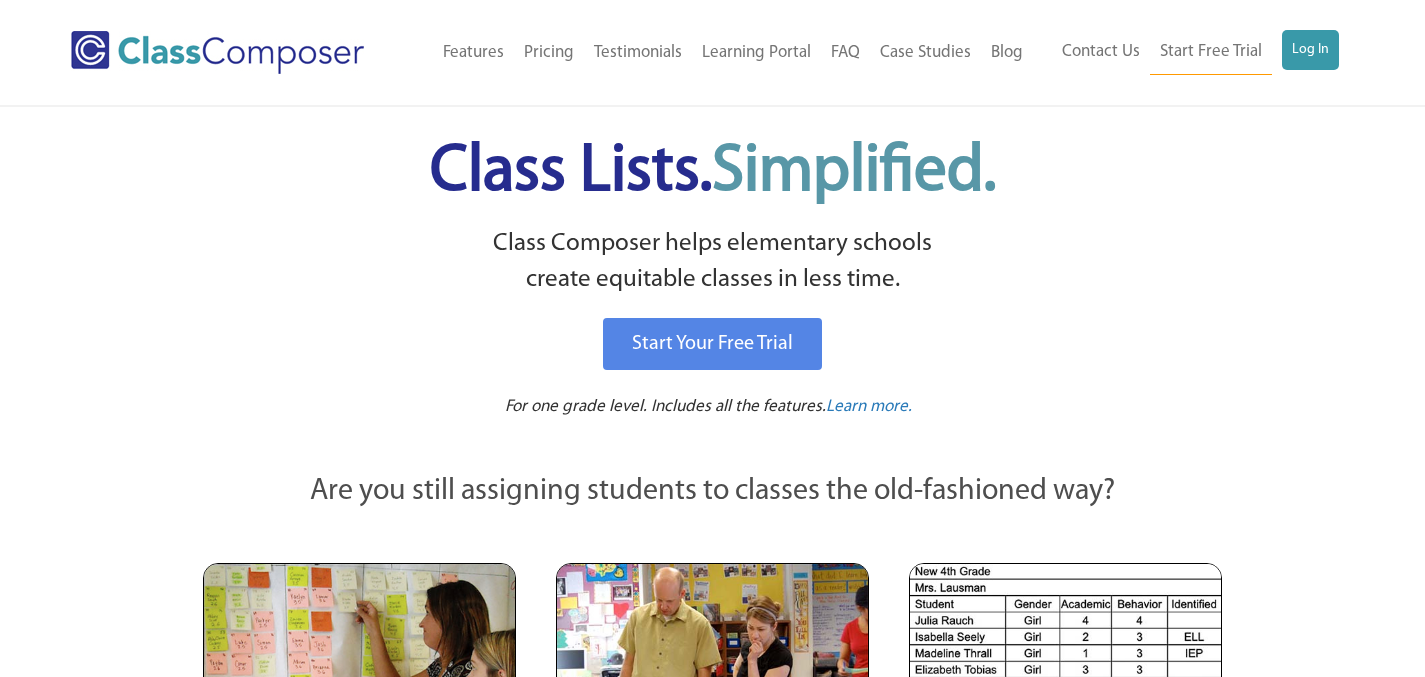 scroll, scrollTop: 0, scrollLeft: 0, axis: both 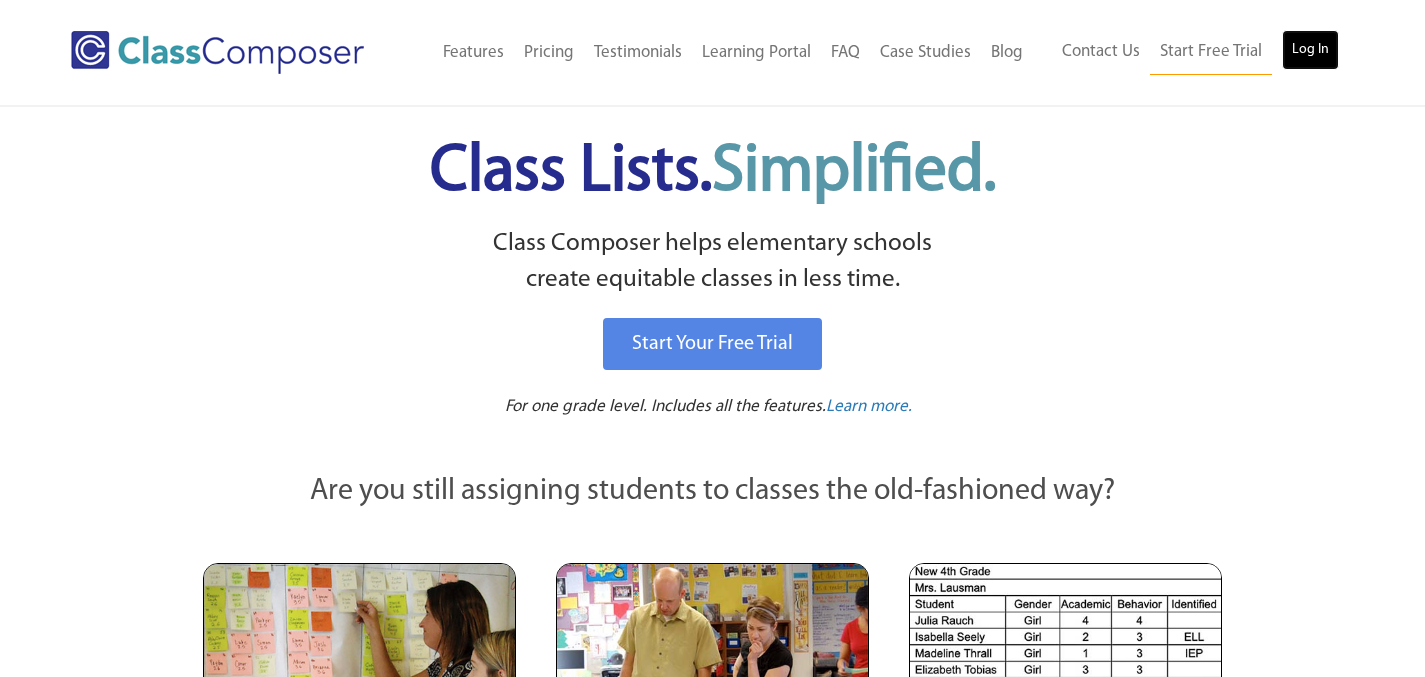 click on "Log In" at bounding box center [1310, 50] 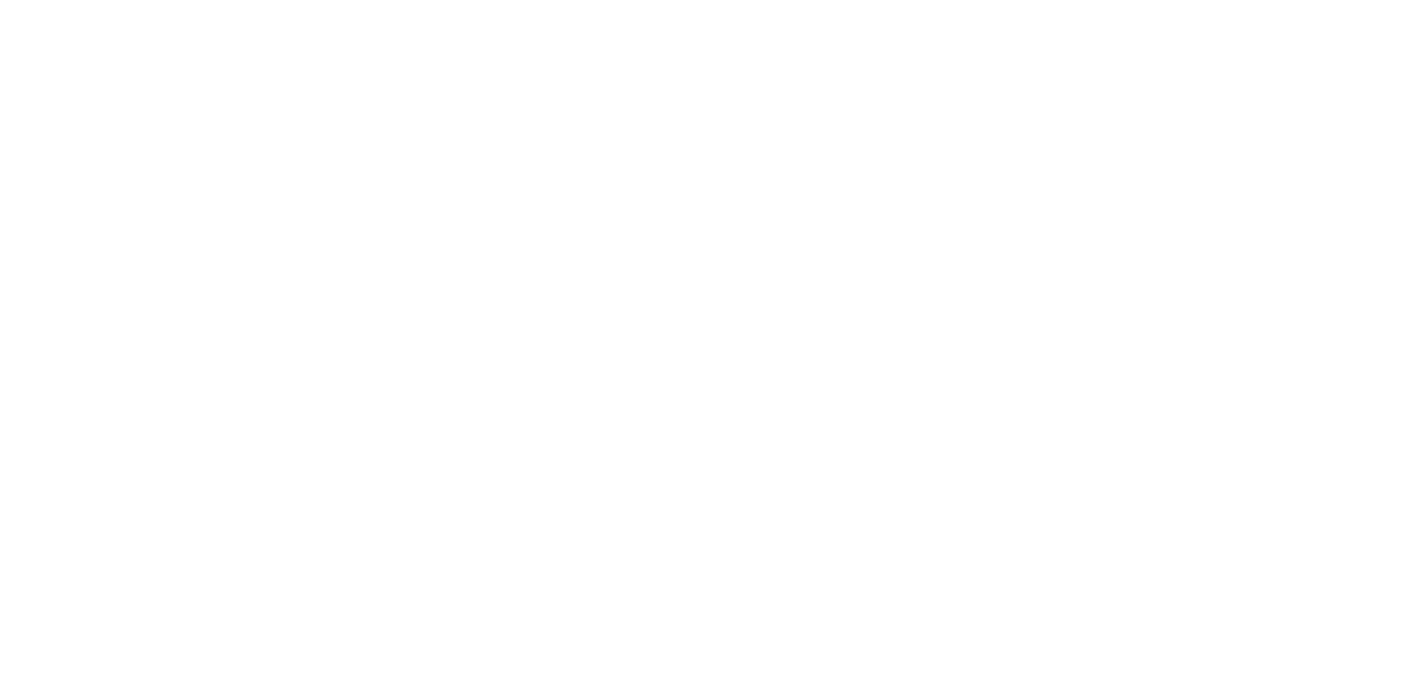 scroll, scrollTop: 0, scrollLeft: 0, axis: both 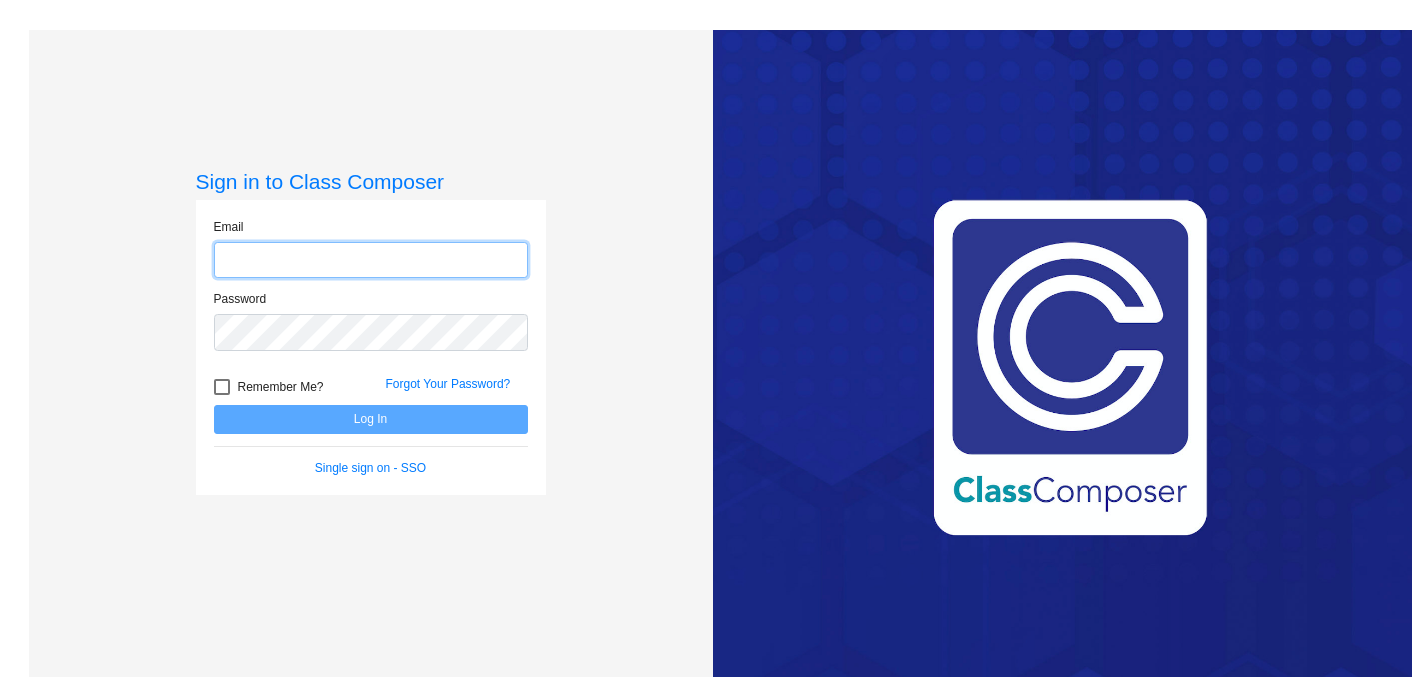 click 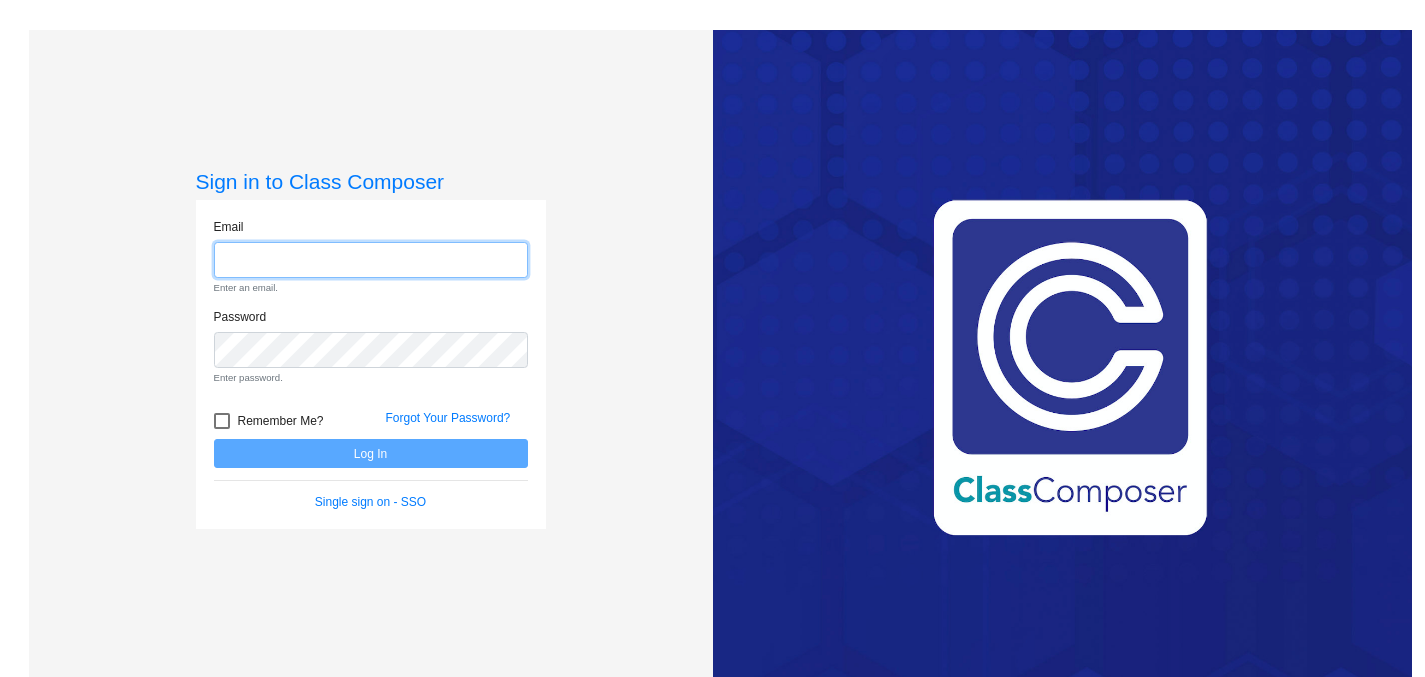 type on "camposr@vailschooldistrict.org" 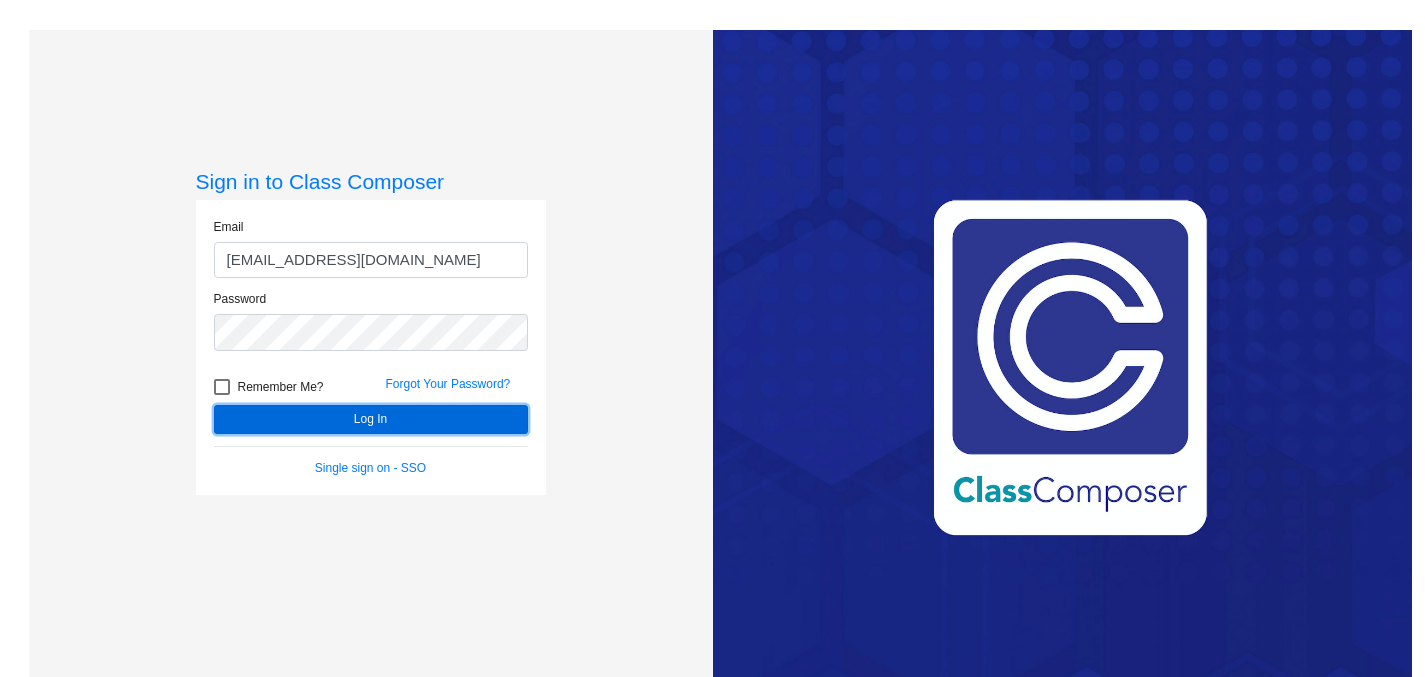 click on "Log In" 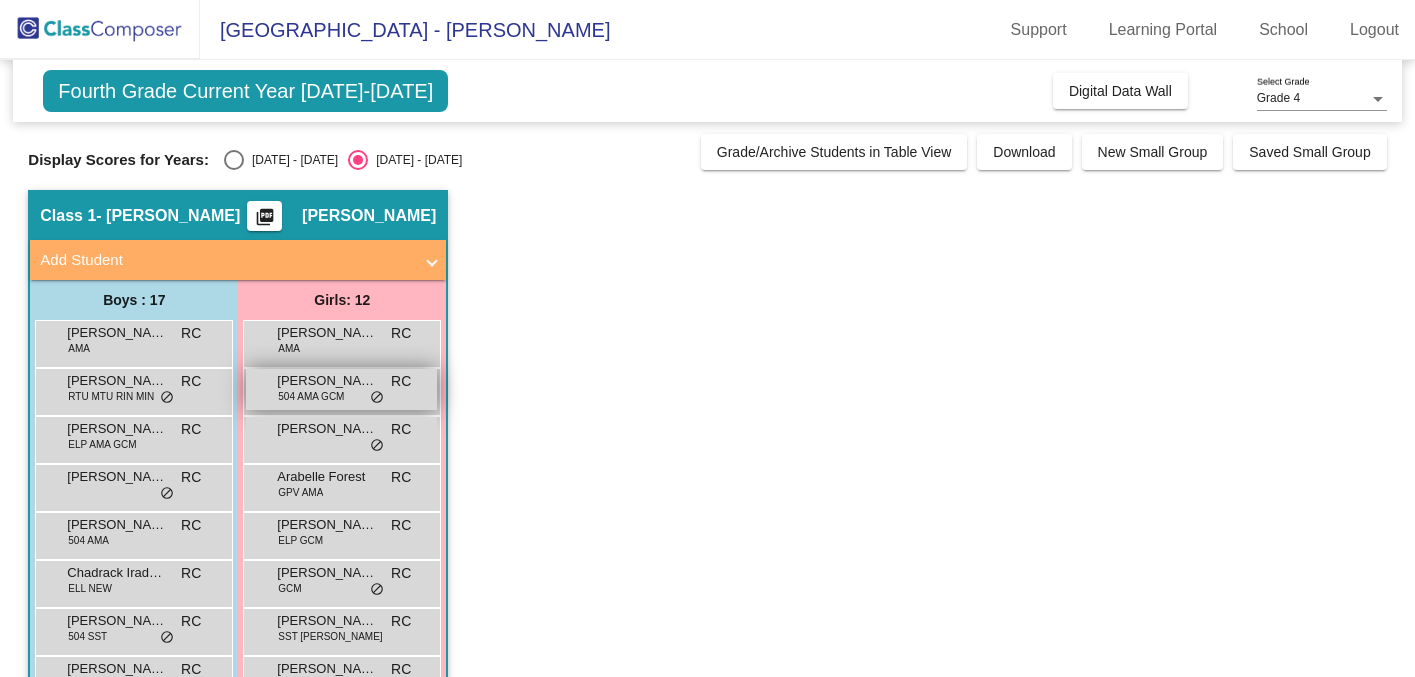 click on "Adeline Smith-Dryden" at bounding box center (327, 381) 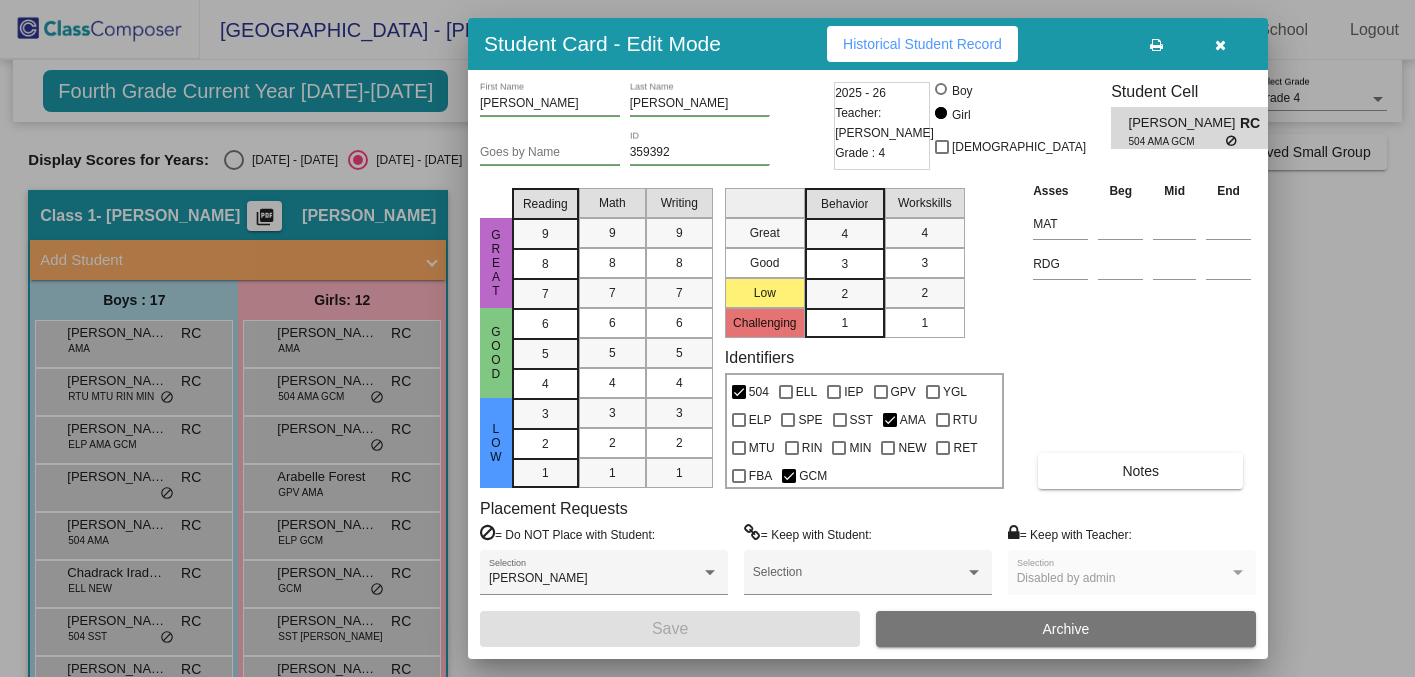 click at bounding box center [1220, 45] 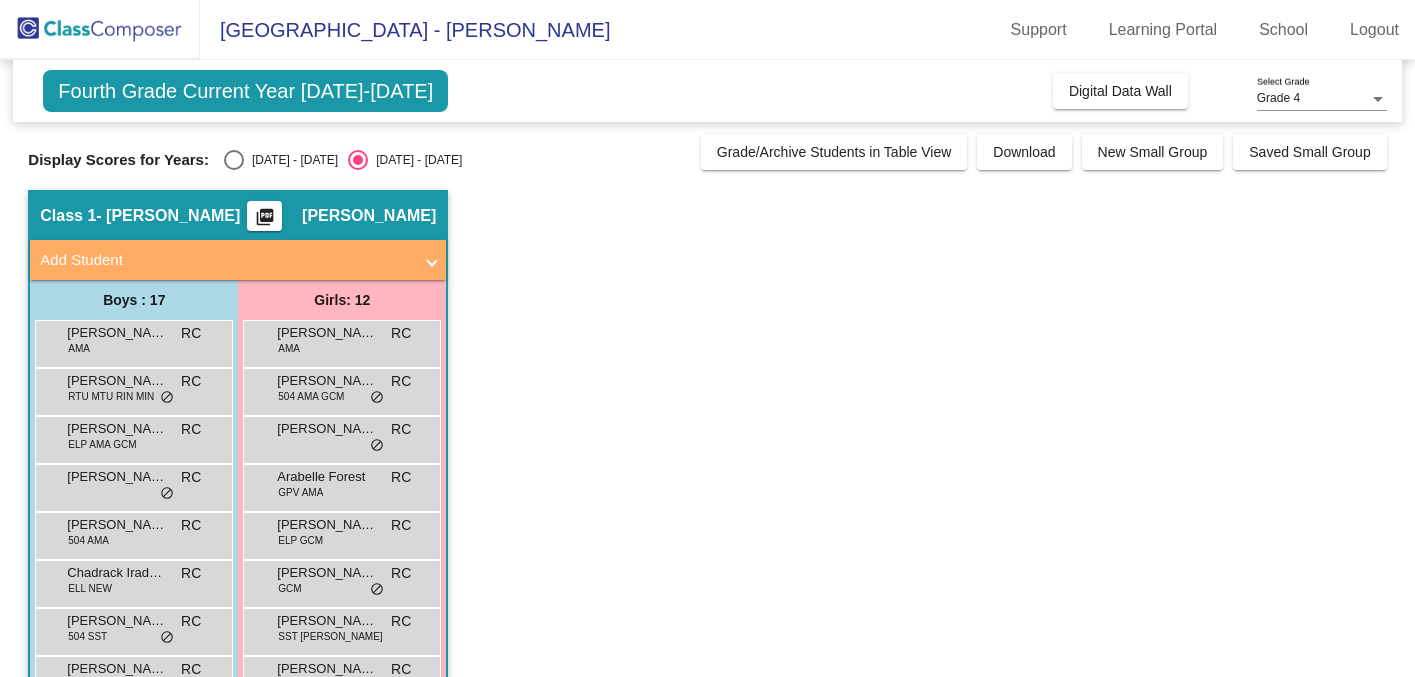 click at bounding box center [234, 160] 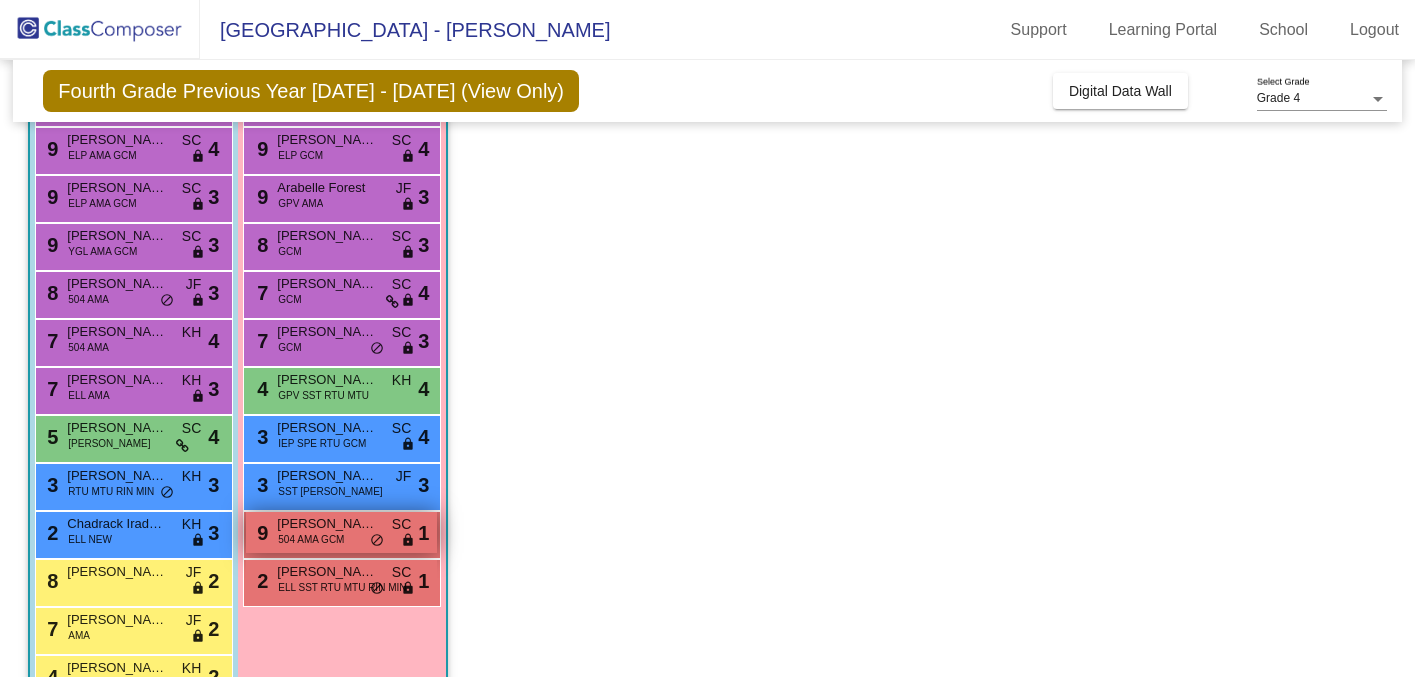 scroll, scrollTop: 290, scrollLeft: 0, axis: vertical 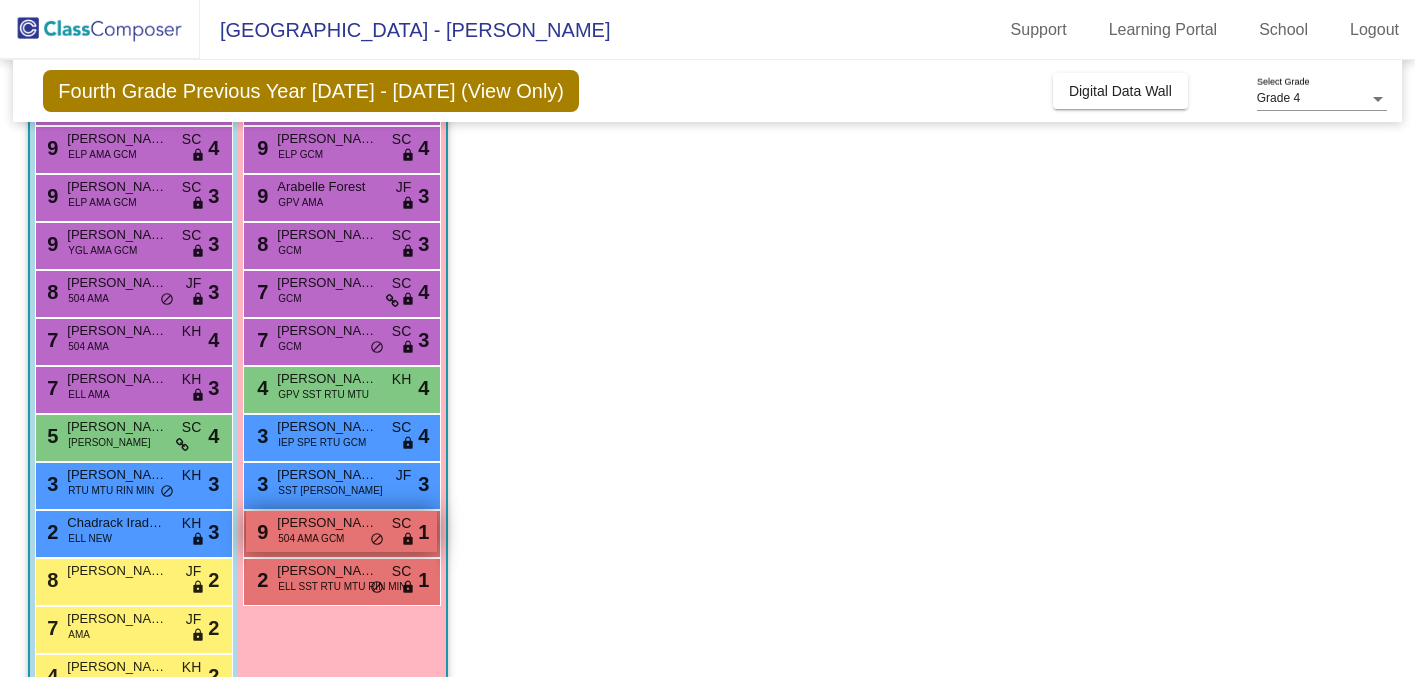 click on "Adeline Smith-Dryden" at bounding box center [327, 523] 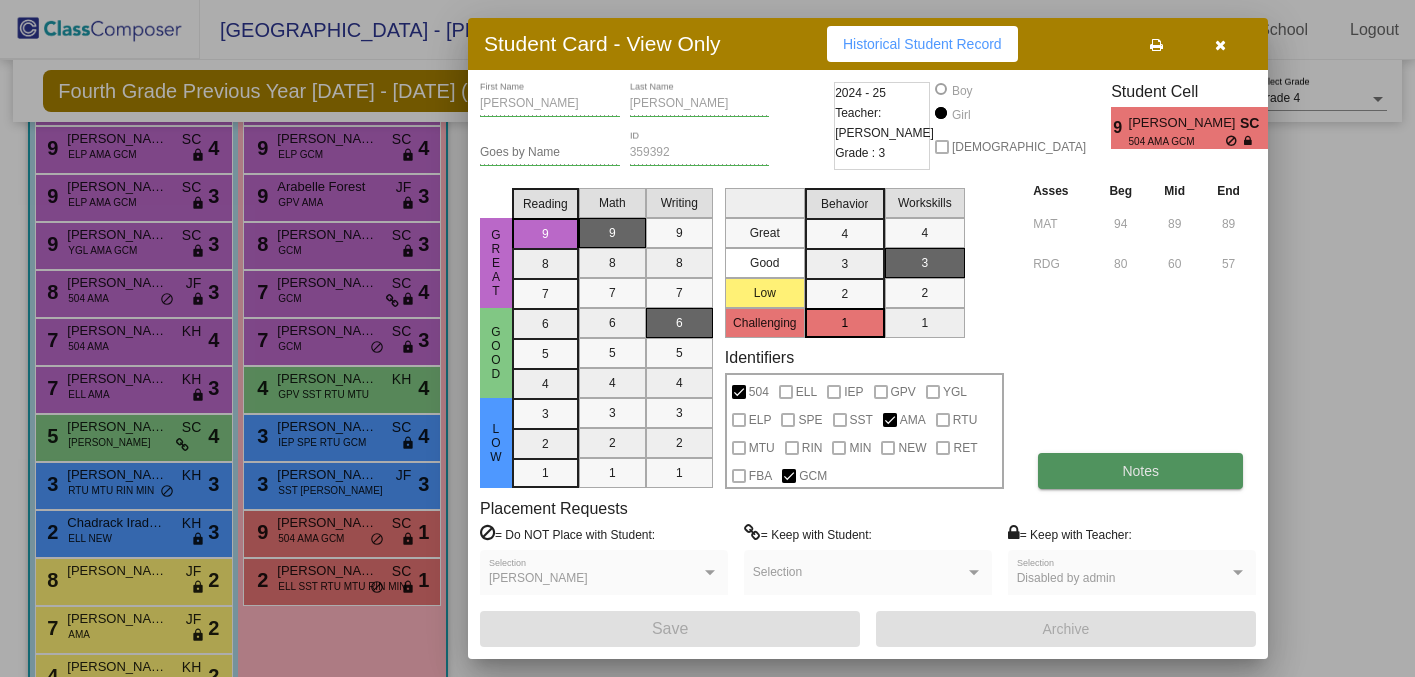 click on "Notes" at bounding box center (1140, 471) 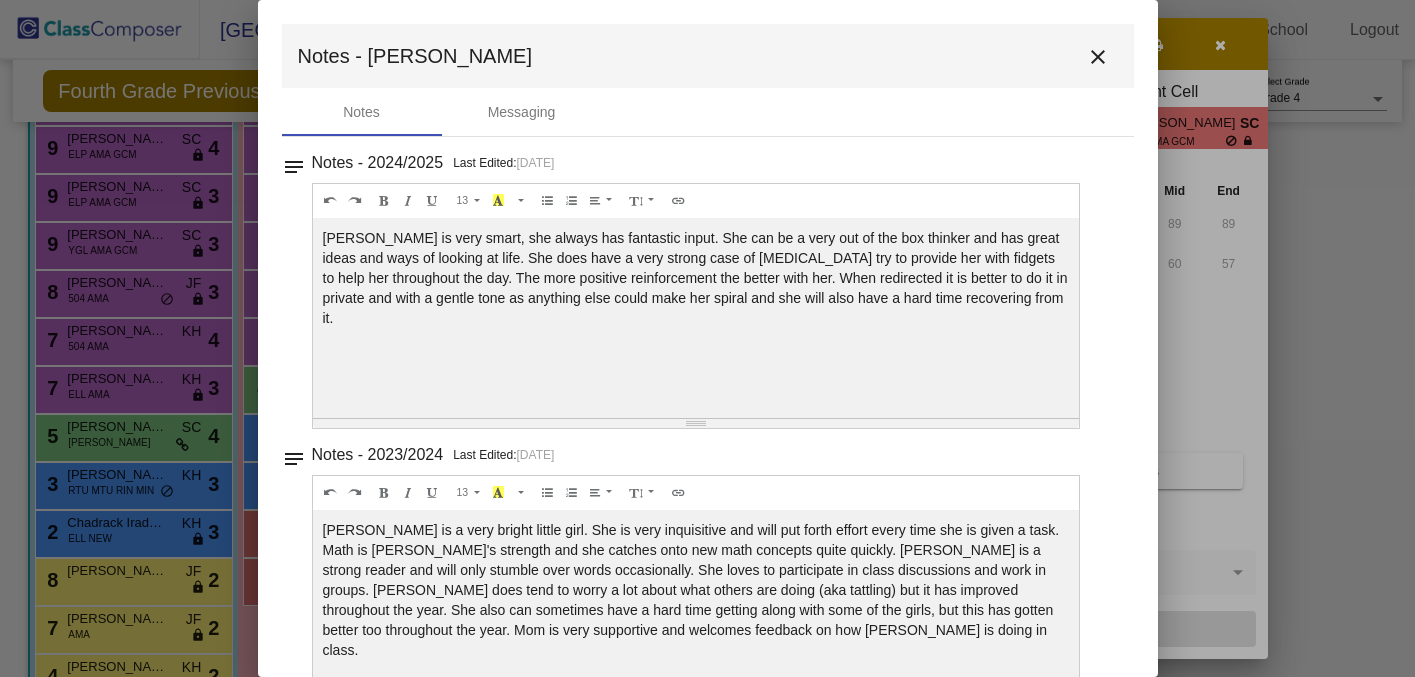 click on "close" at bounding box center (1098, 57) 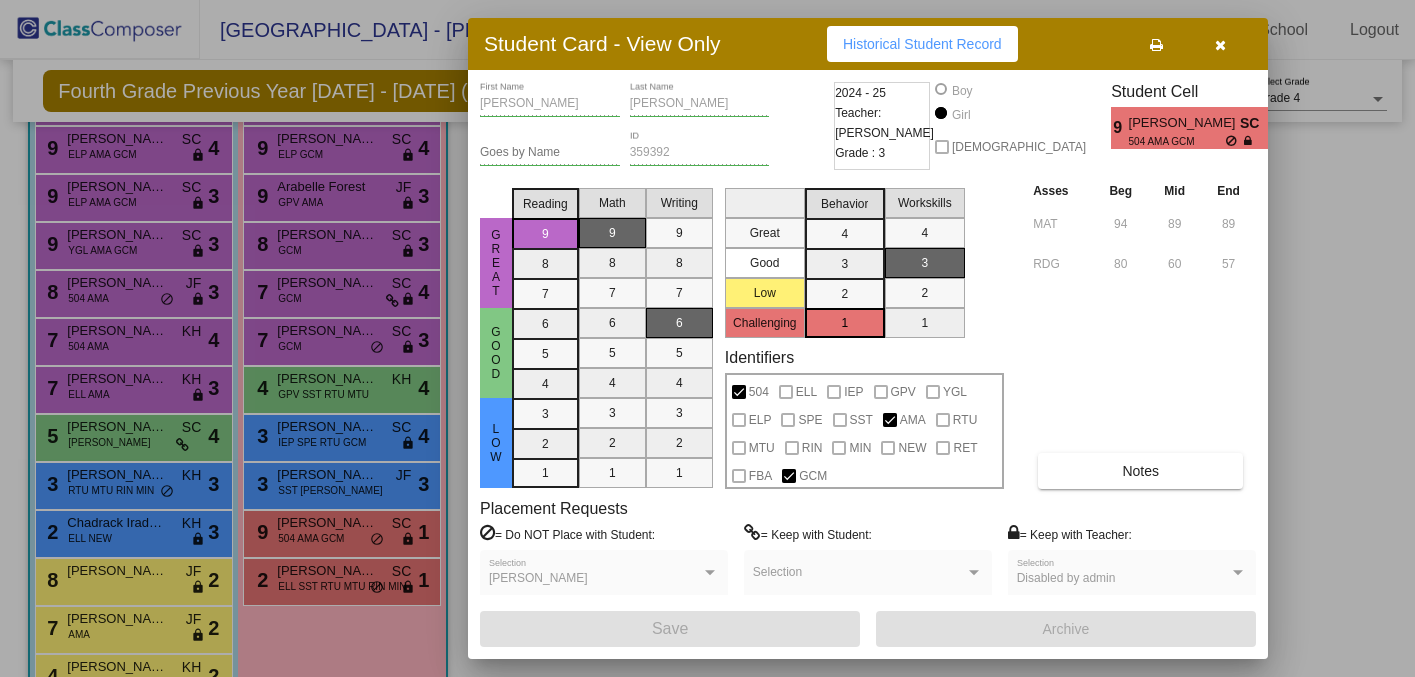 click at bounding box center [1220, 45] 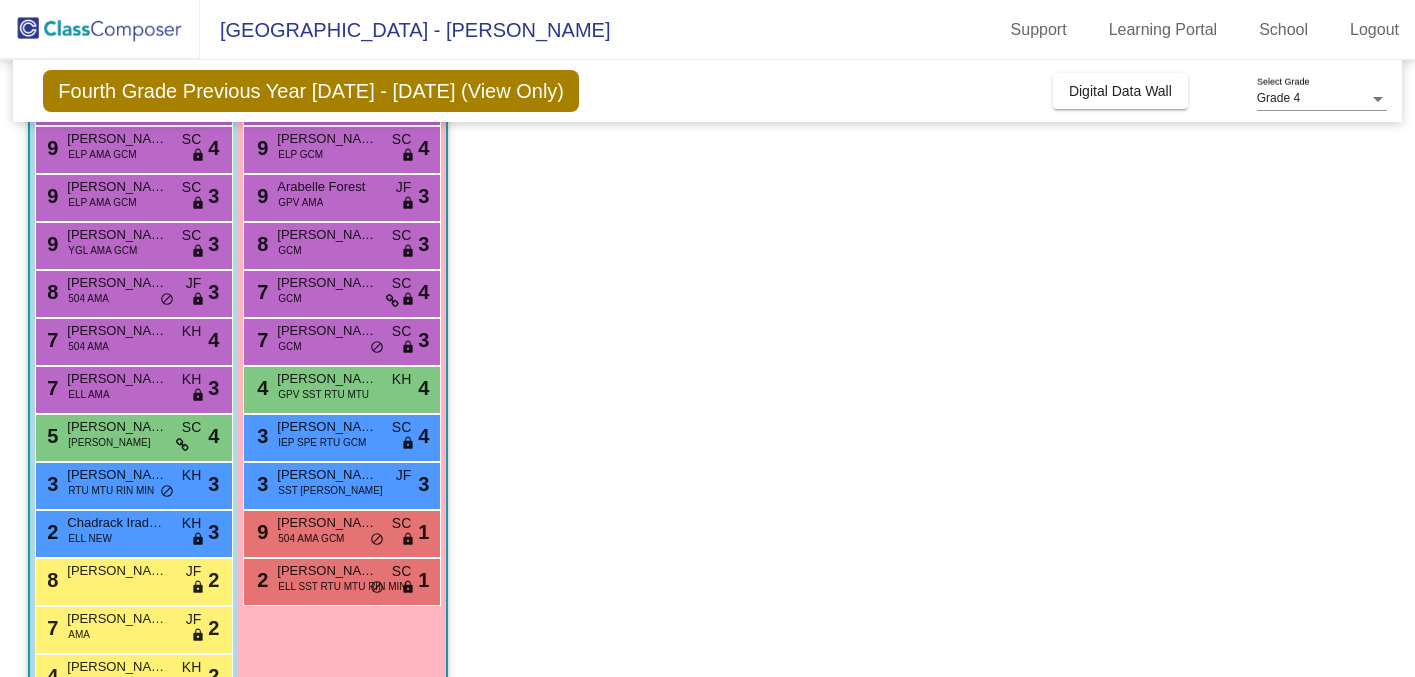 click on "Class 1   - Campos  picture_as_pdf Robin Campos  Add Student  First Name Last Name Student Id  (Recommended)   Boy   Girl   Non Binary Add Close  Boys : 17  9 Jaylen Nelson YGL ELP AMA GCM SC lock do_not_disturb_alt 4 9 Max Townsend AMA GCM SC lock do_not_disturb_alt 4 9 Oliver McLaren ELP AMA GCM SC lock do_not_disturb_alt 4 9 Aiden Parker ELP AMA GCM SC lock do_not_disturb_alt 3 9 James Blondeaux YGL AMA GCM SC lock do_not_disturb_alt 3 8 Landon Tankersley 504 AMA JF lock do_not_disturb_alt 3 7 Camden Smith 504 AMA KH lock do_not_disturb_alt 4 7 Elias Cardenas ELL AMA KH lock do_not_disturb_alt 3 5 Oliver Fairbank RIN MIN SC lock do_not_disturb_alt 4 3 Aiden Martinez RTU MTU RIN MIN KH lock do_not_disturb_alt 3 2 Chadrack Iradukunda-Hagumimana ELL NEW KH lock do_not_disturb_alt 3 8 Nathaniel Dinh JF lock do_not_disturb_alt 2 7 AJ Gonzalez AMA JF lock do_not_disturb_alt 2 4 Alex Ruiz-Torres KH lock do_not_disturb_alt 2 3 Isaac Tarasisi SST RTU MTU RIN MIN NEW SC lock do_not_disturb_alt 2 3 Flynn Ricca SC" 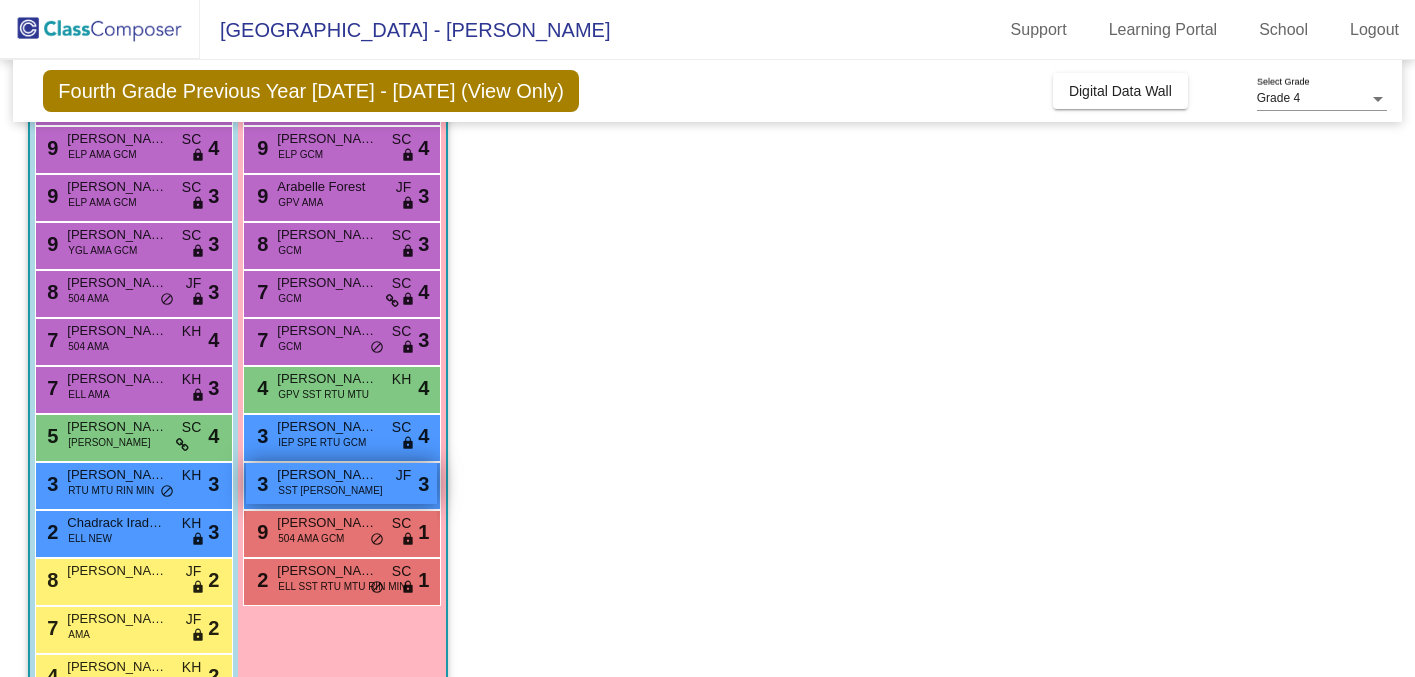 click on "SST RIN MIN" at bounding box center (330, 490) 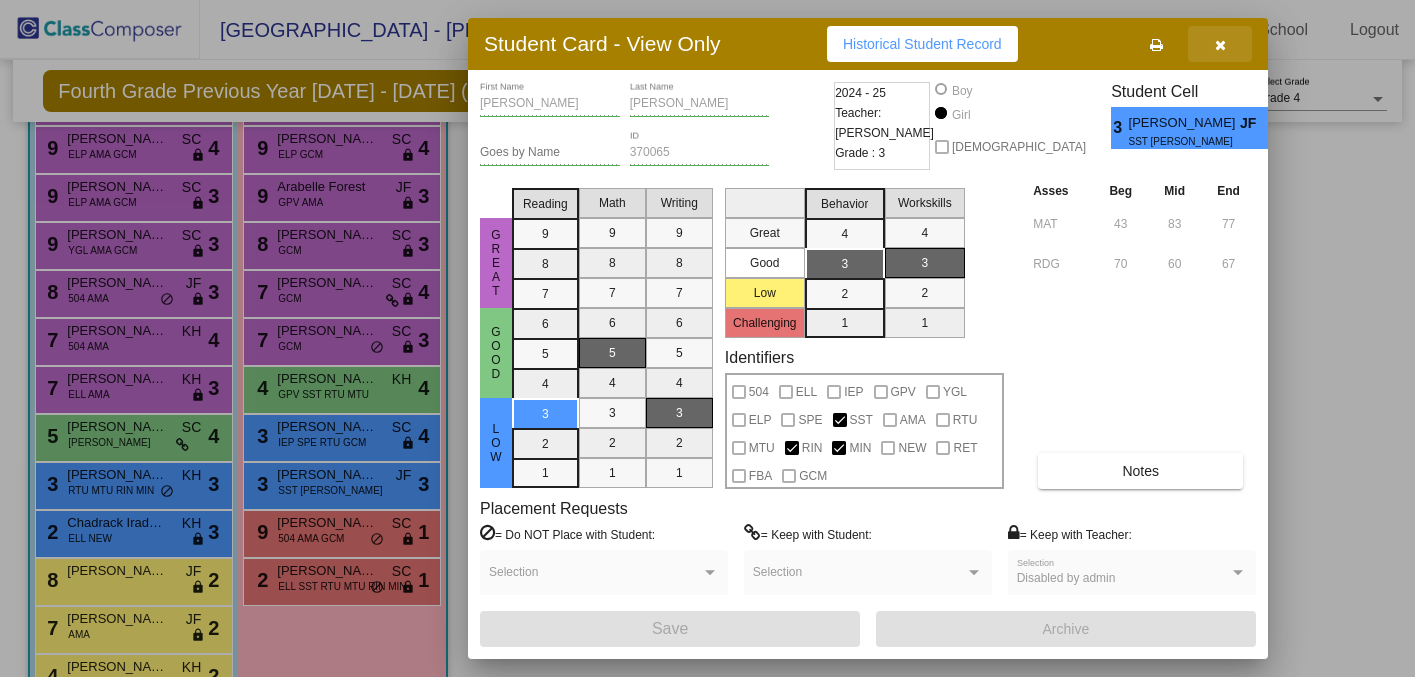 click at bounding box center [1220, 45] 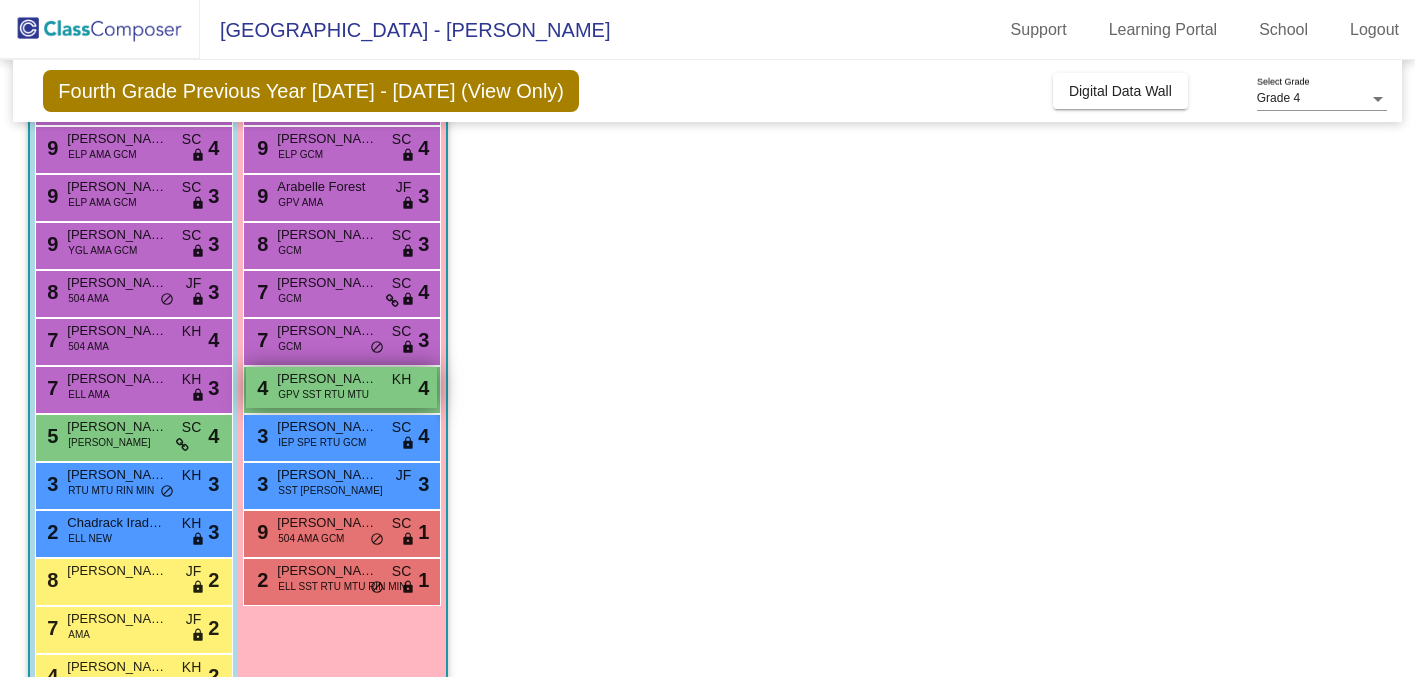 click on "Zoely Flores" at bounding box center [327, 379] 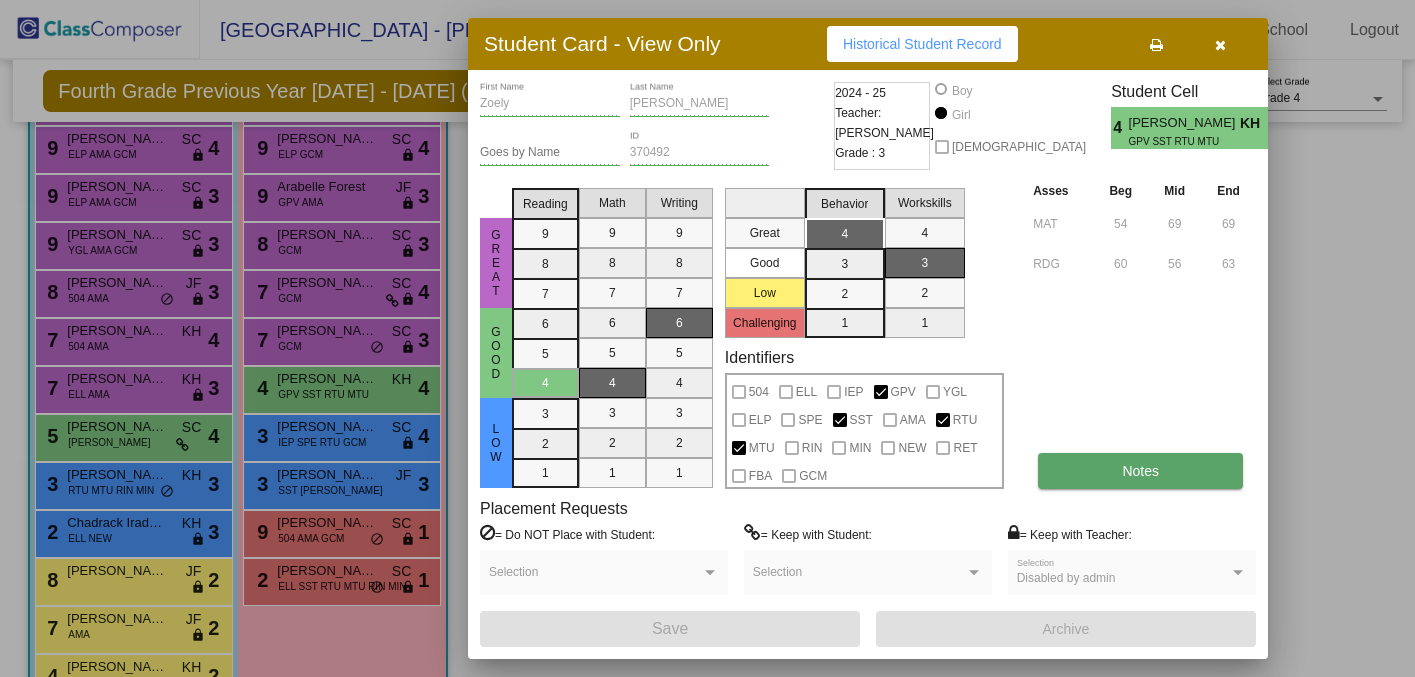click on "Notes" at bounding box center (1140, 471) 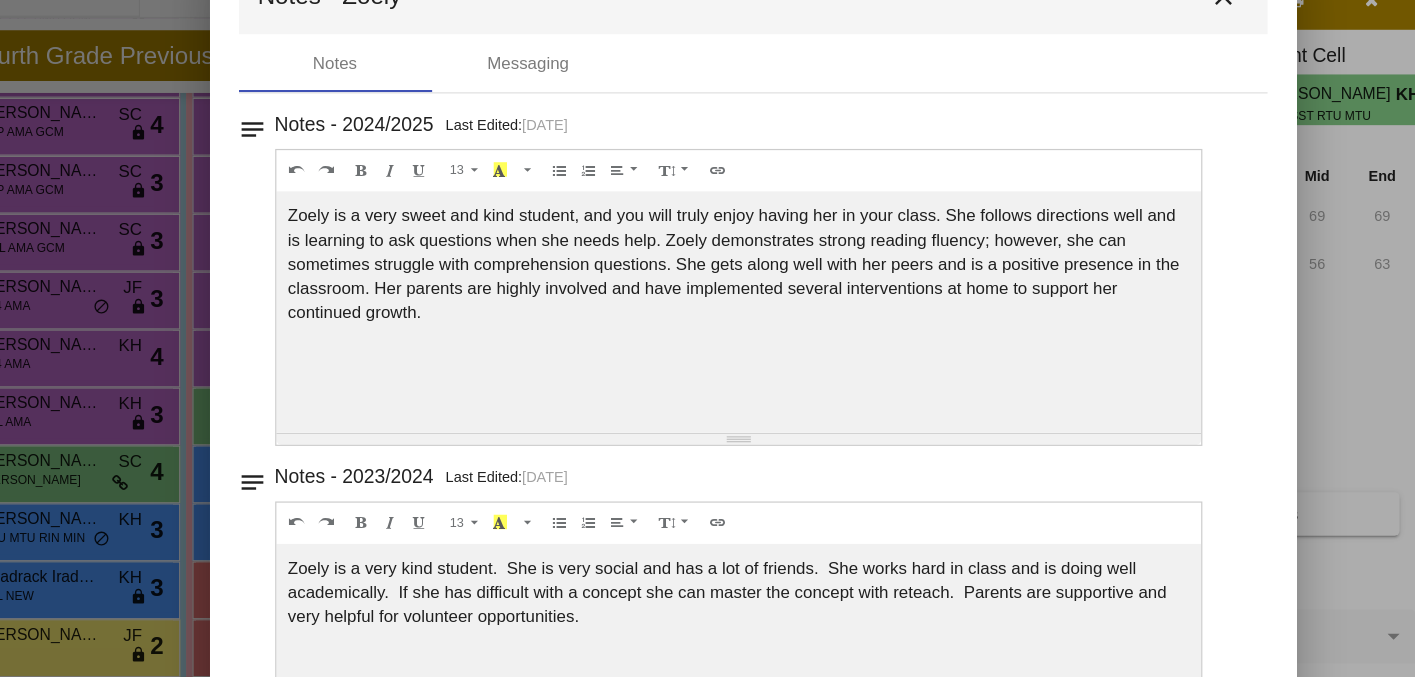 scroll, scrollTop: 0, scrollLeft: 0, axis: both 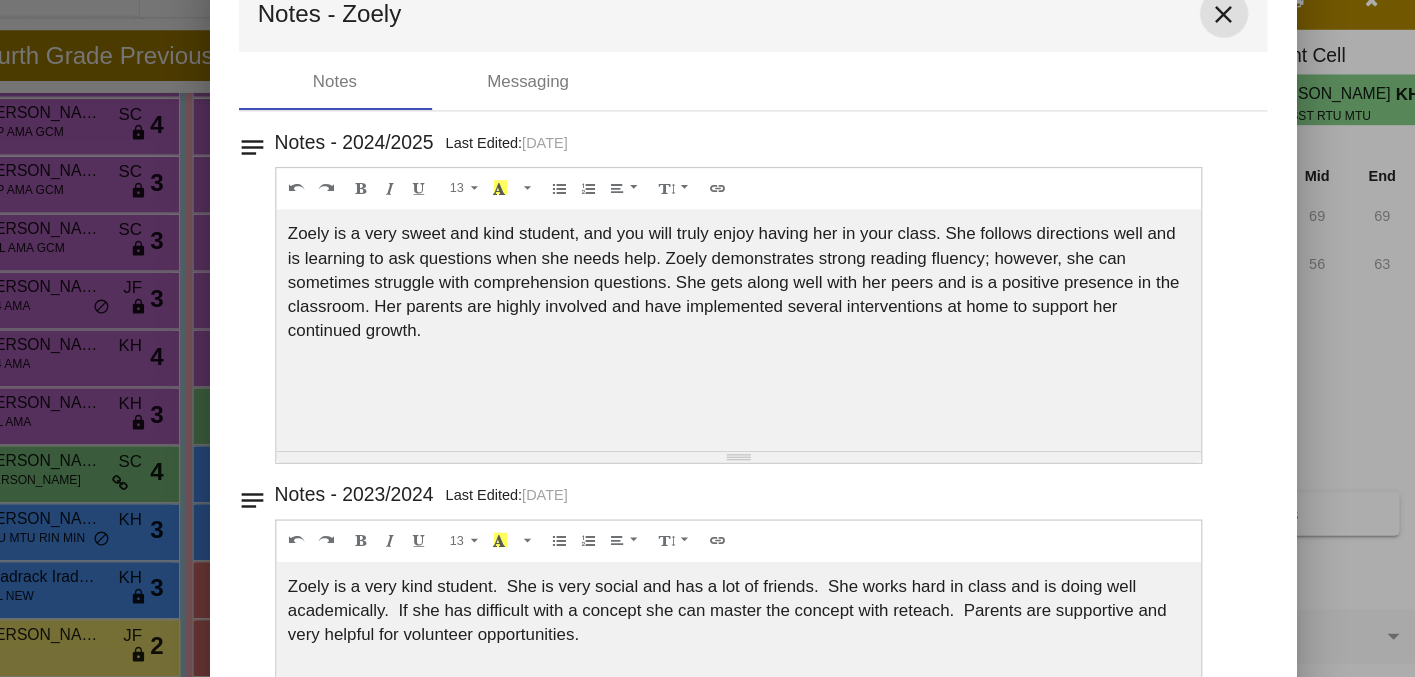 click on "close" at bounding box center [1098, 57] 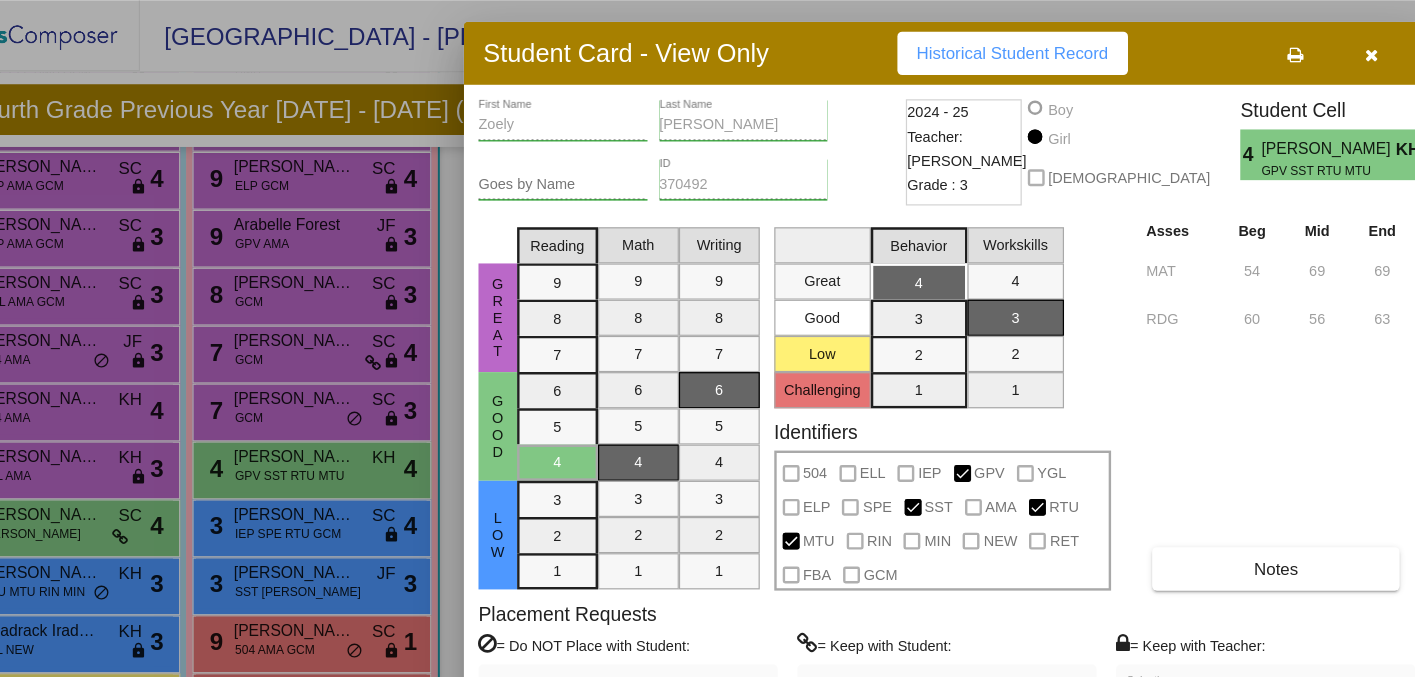 click at bounding box center [1220, 44] 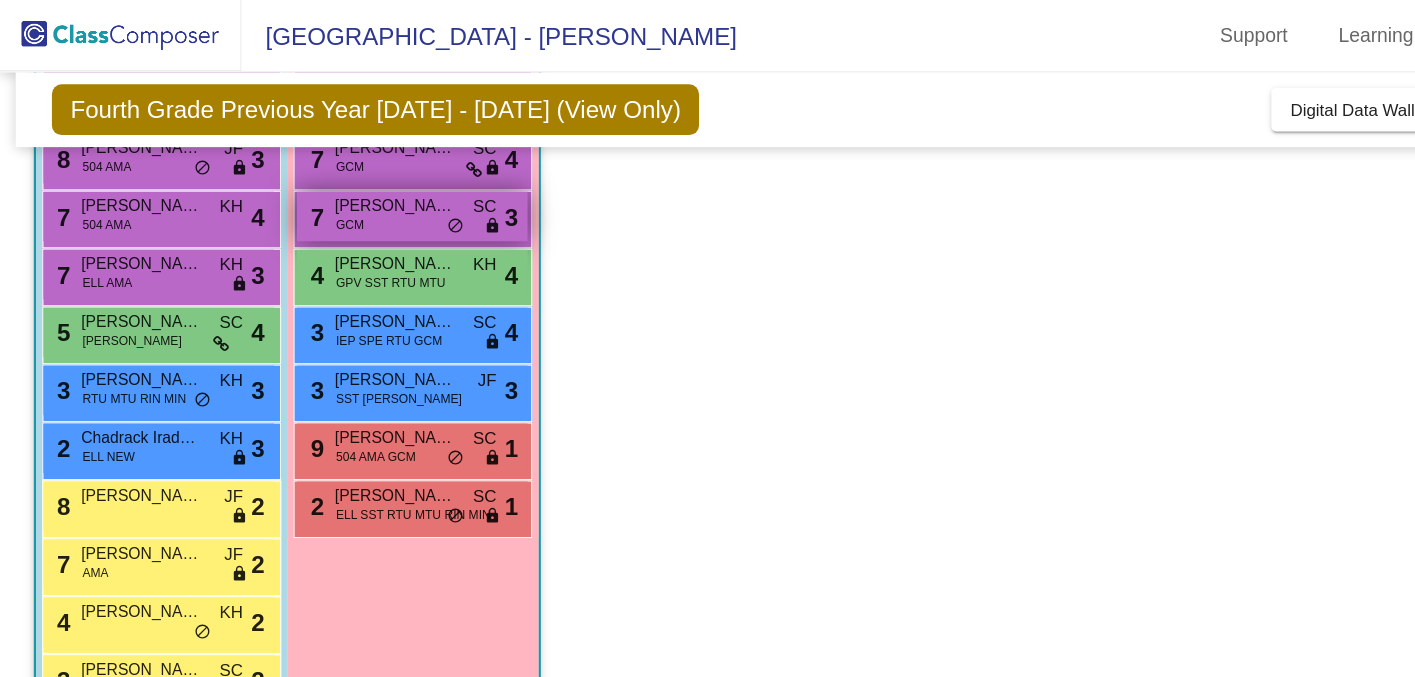 scroll, scrollTop: 491, scrollLeft: 0, axis: vertical 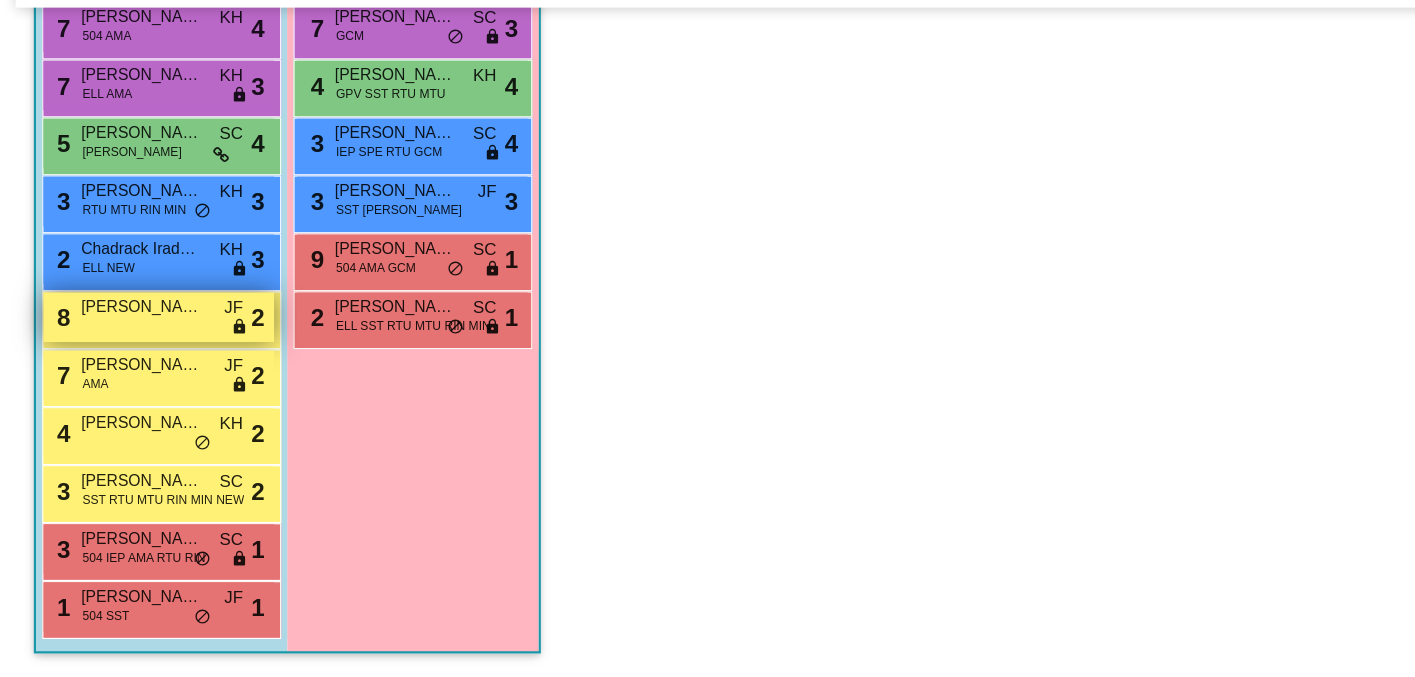click on "8 Nathaniel Dinh JF lock do_not_disturb_alt 2" at bounding box center [131, 378] 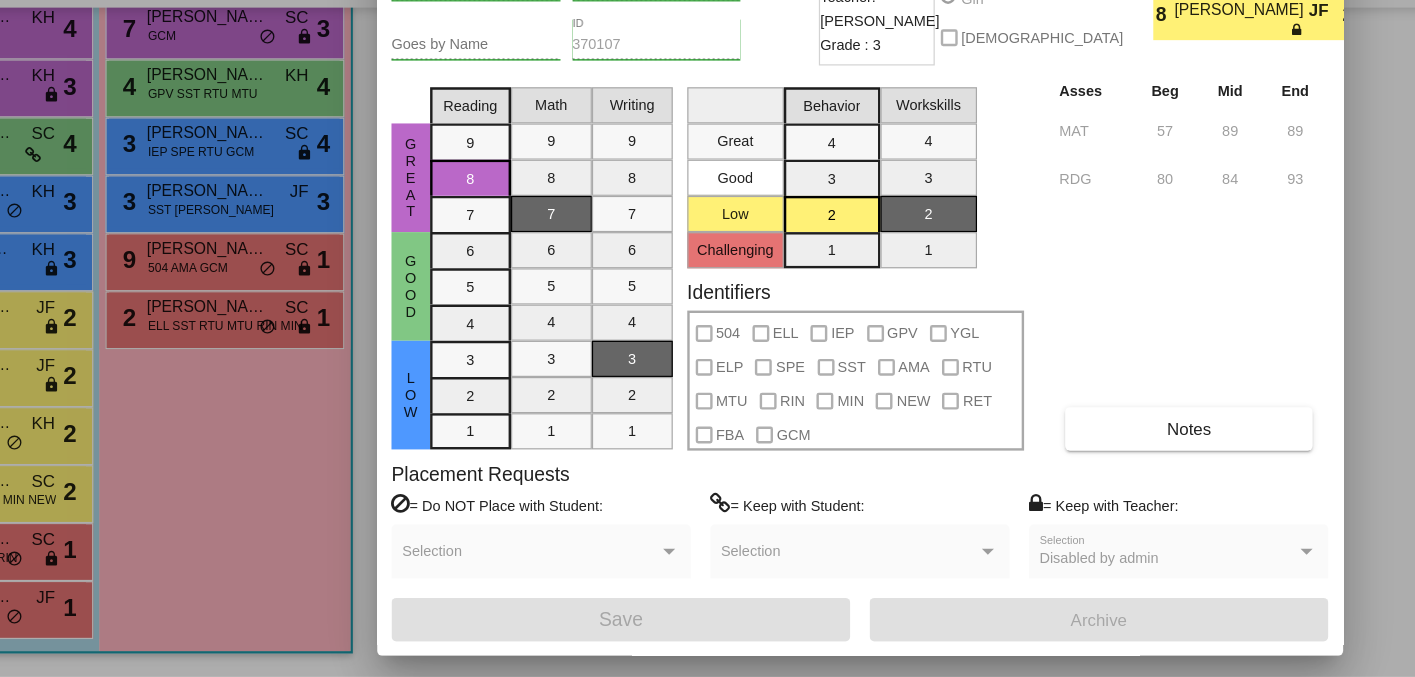 scroll, scrollTop: 0, scrollLeft: 0, axis: both 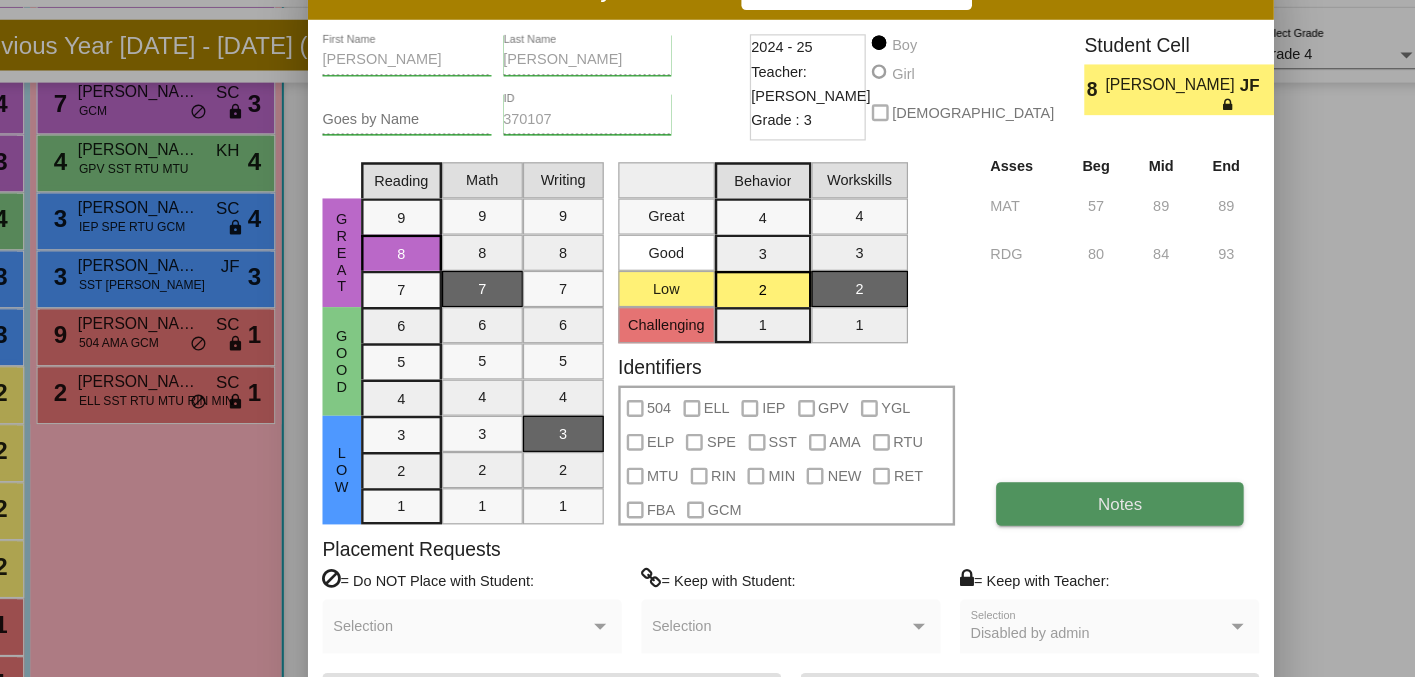 click on "Notes" at bounding box center (1140, 471) 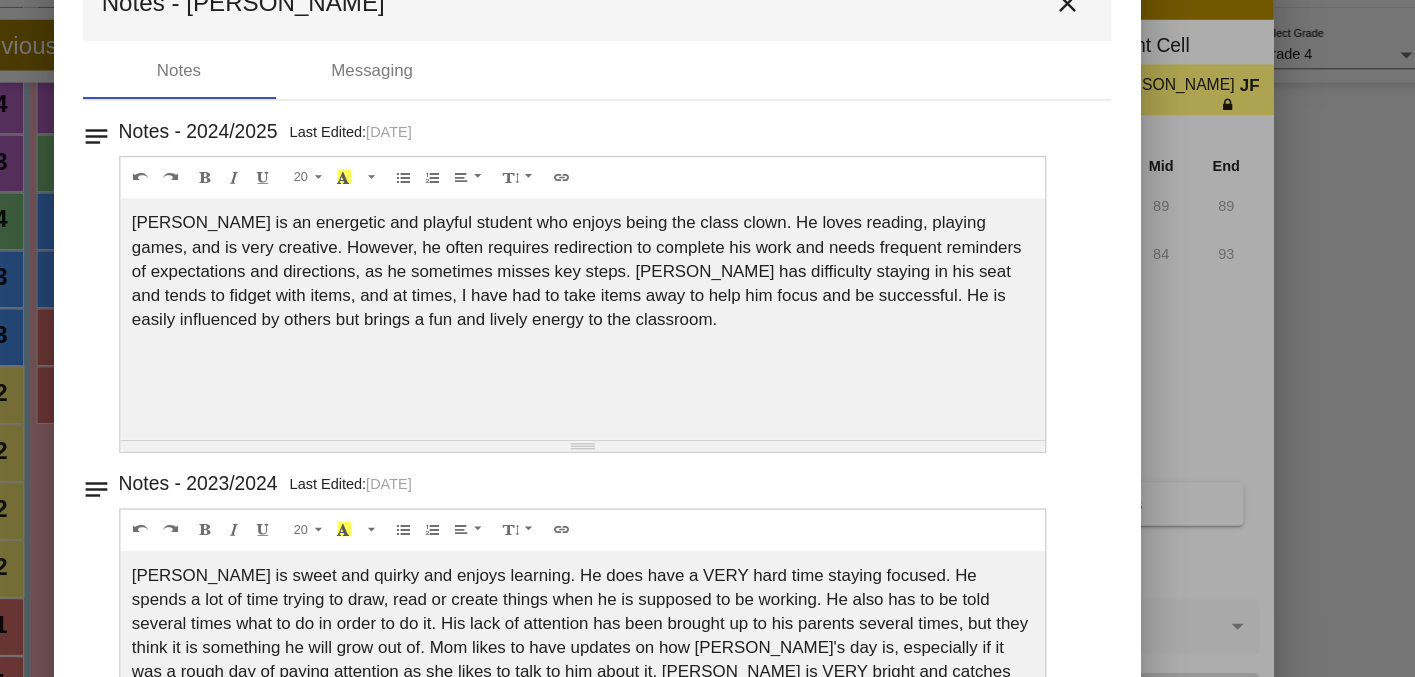 click on "close" at bounding box center (1098, 57) 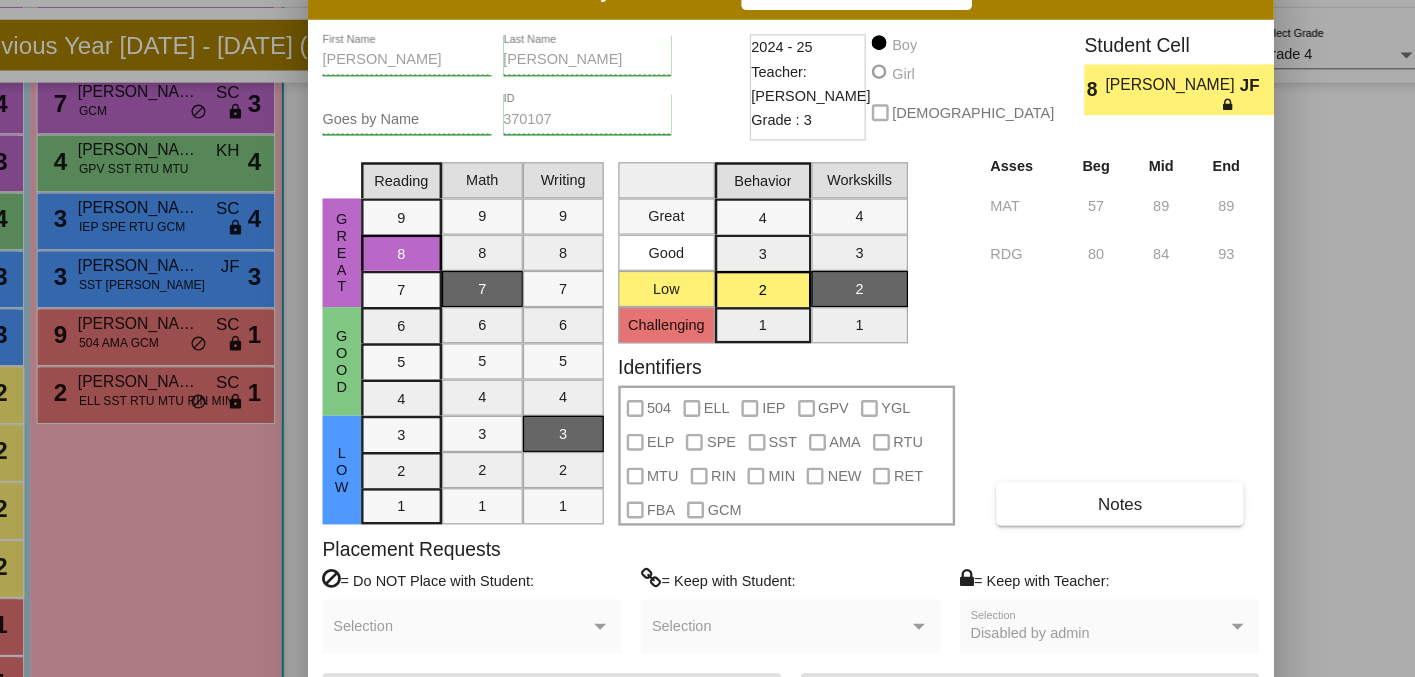 click on "Asses Beg Mid End MAT 57 89 89 RDG 80 84 93  Notes" at bounding box center (1142, 334) 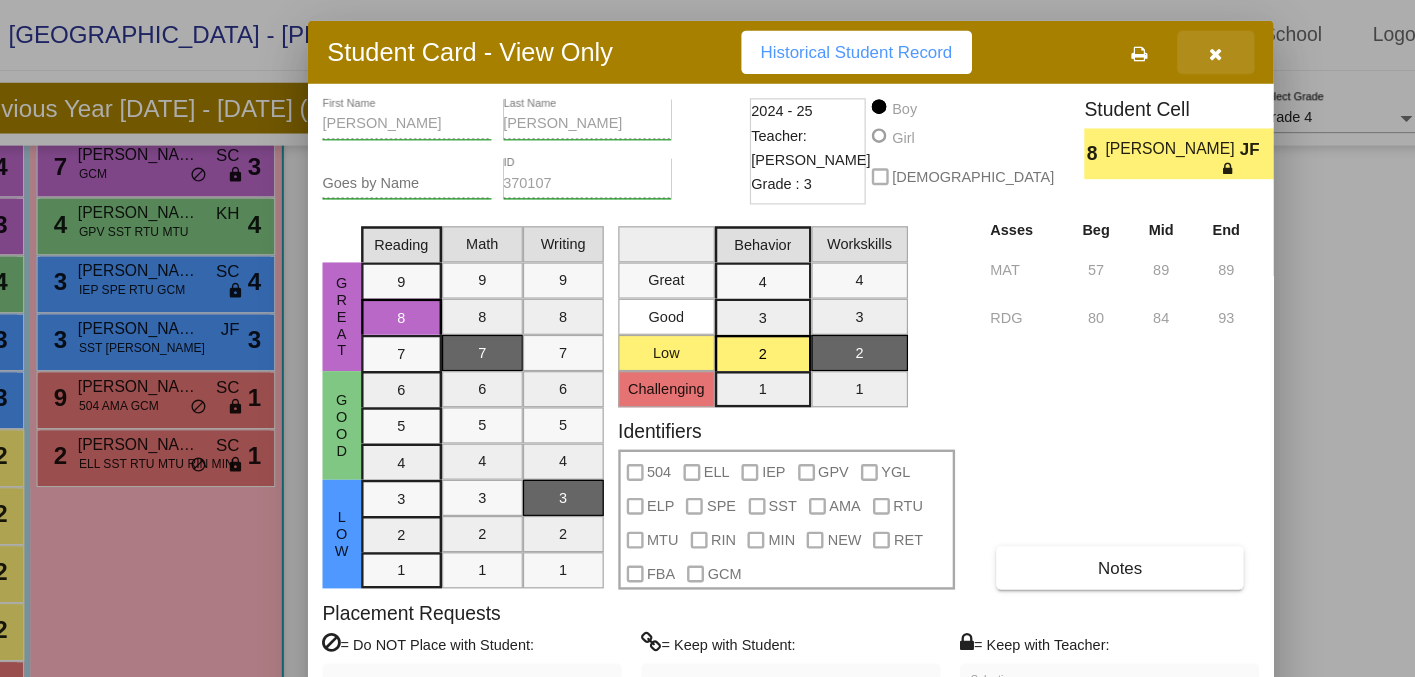 click at bounding box center (1220, 45) 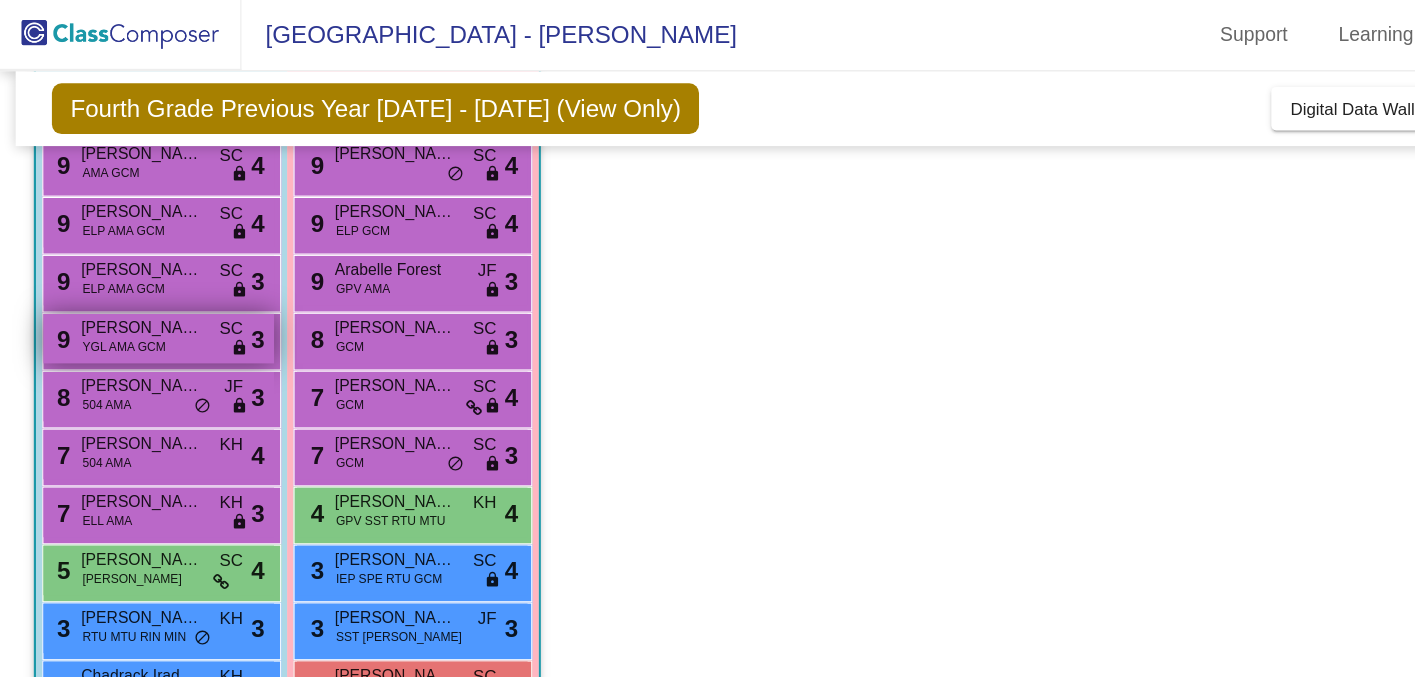 scroll, scrollTop: 255, scrollLeft: 0, axis: vertical 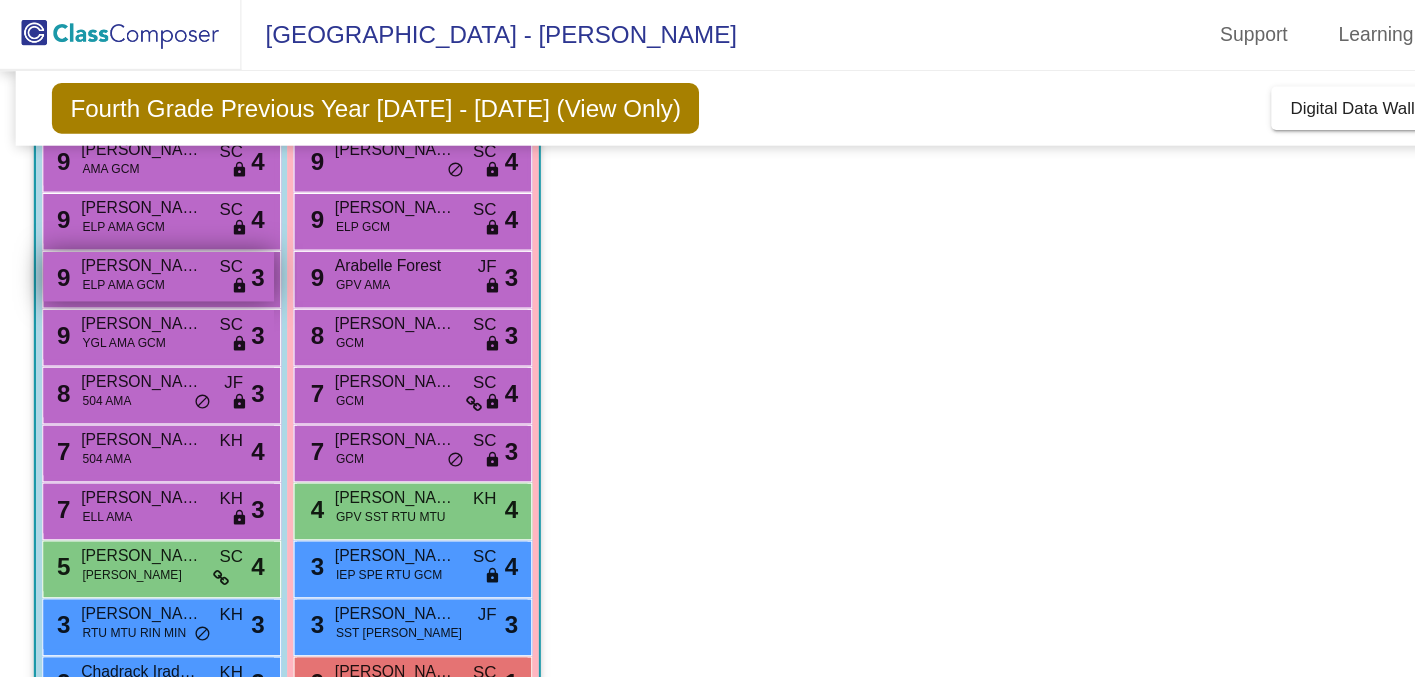 click on "9 Aiden Parker ELP AMA GCM SC lock do_not_disturb_alt 3" at bounding box center (131, 230) 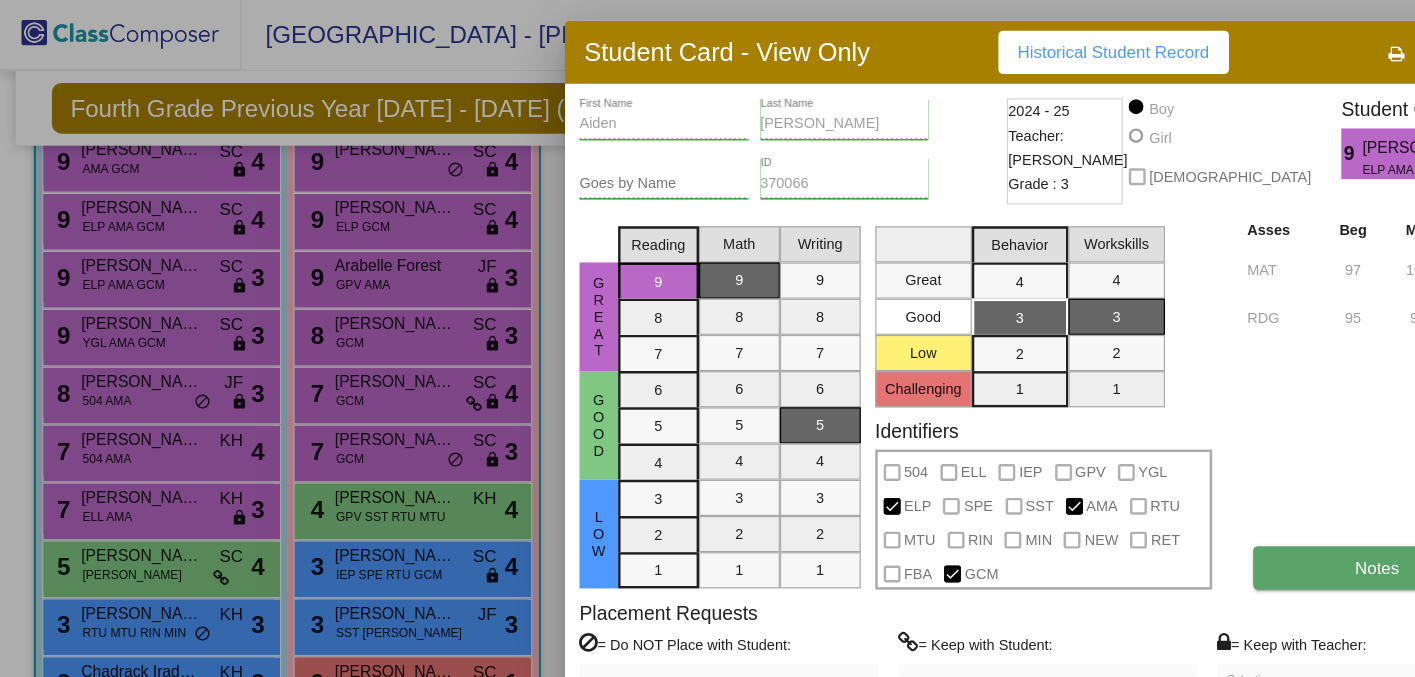 click on "Notes" at bounding box center (1140, 471) 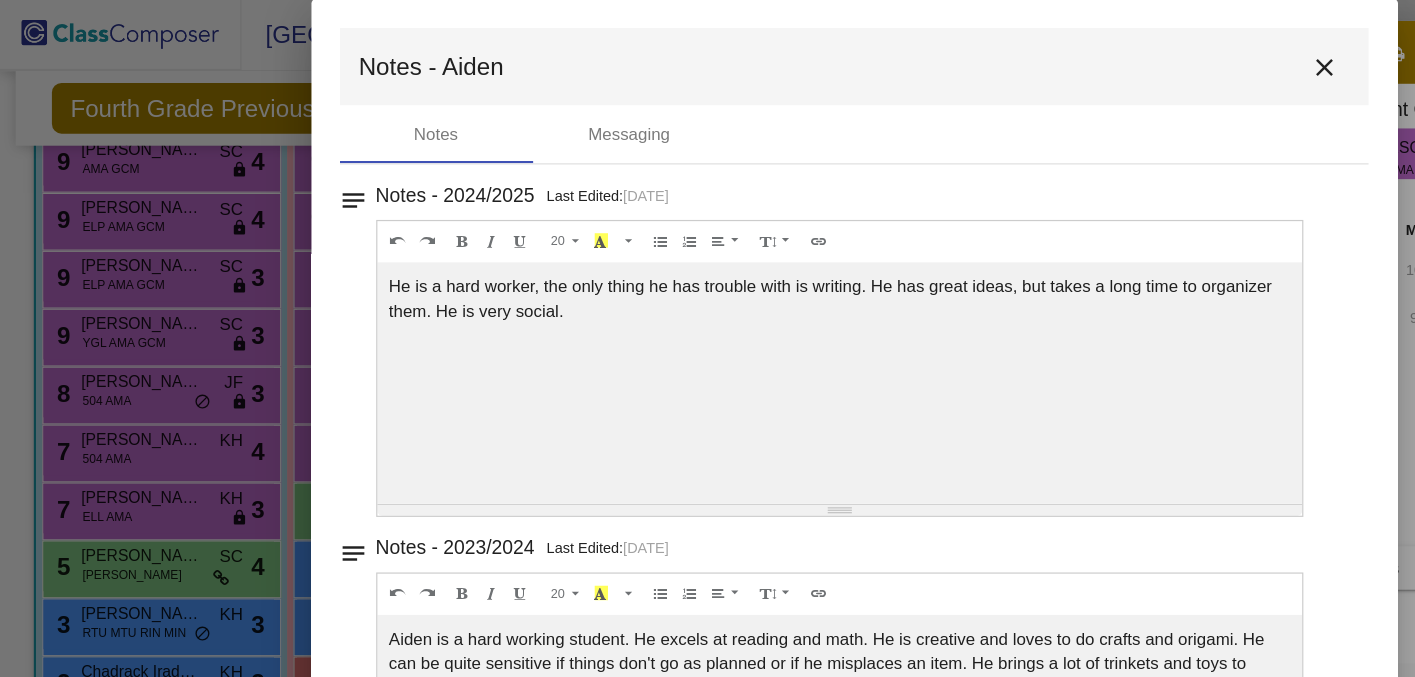 click on "close" at bounding box center [1098, 57] 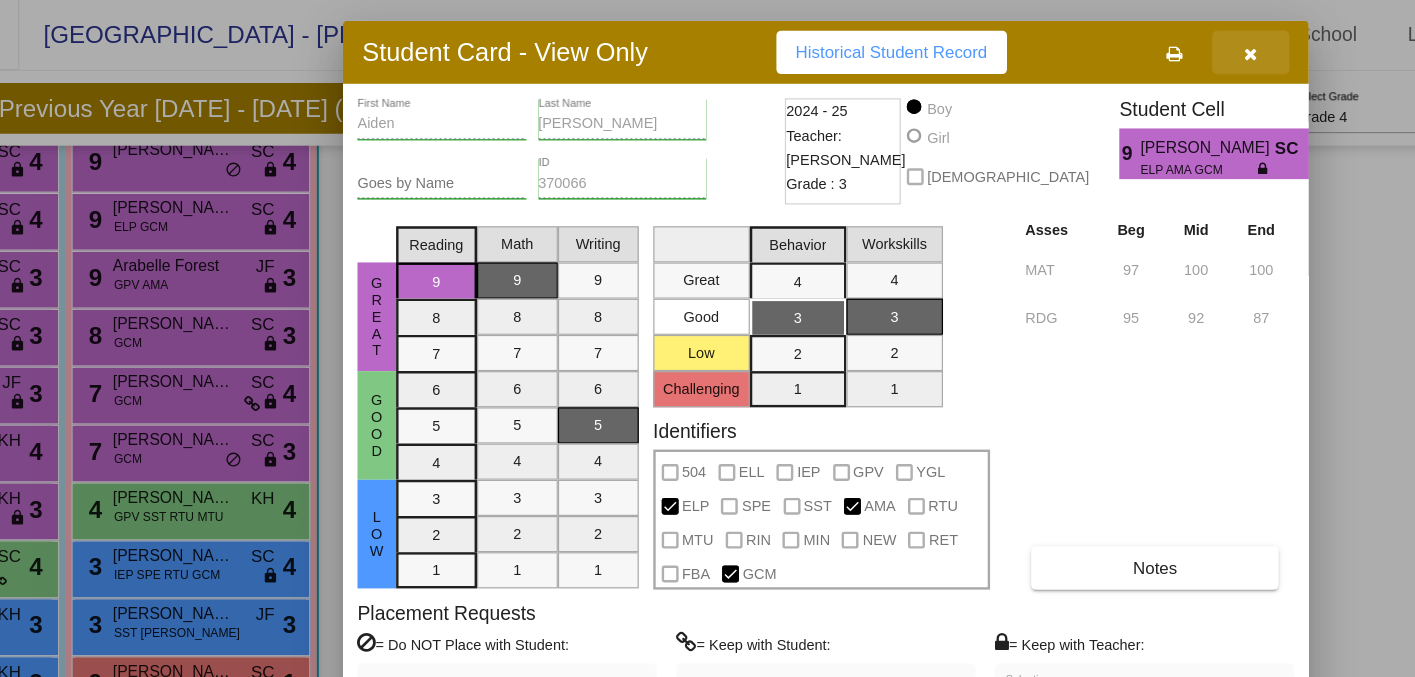 click at bounding box center (1220, 44) 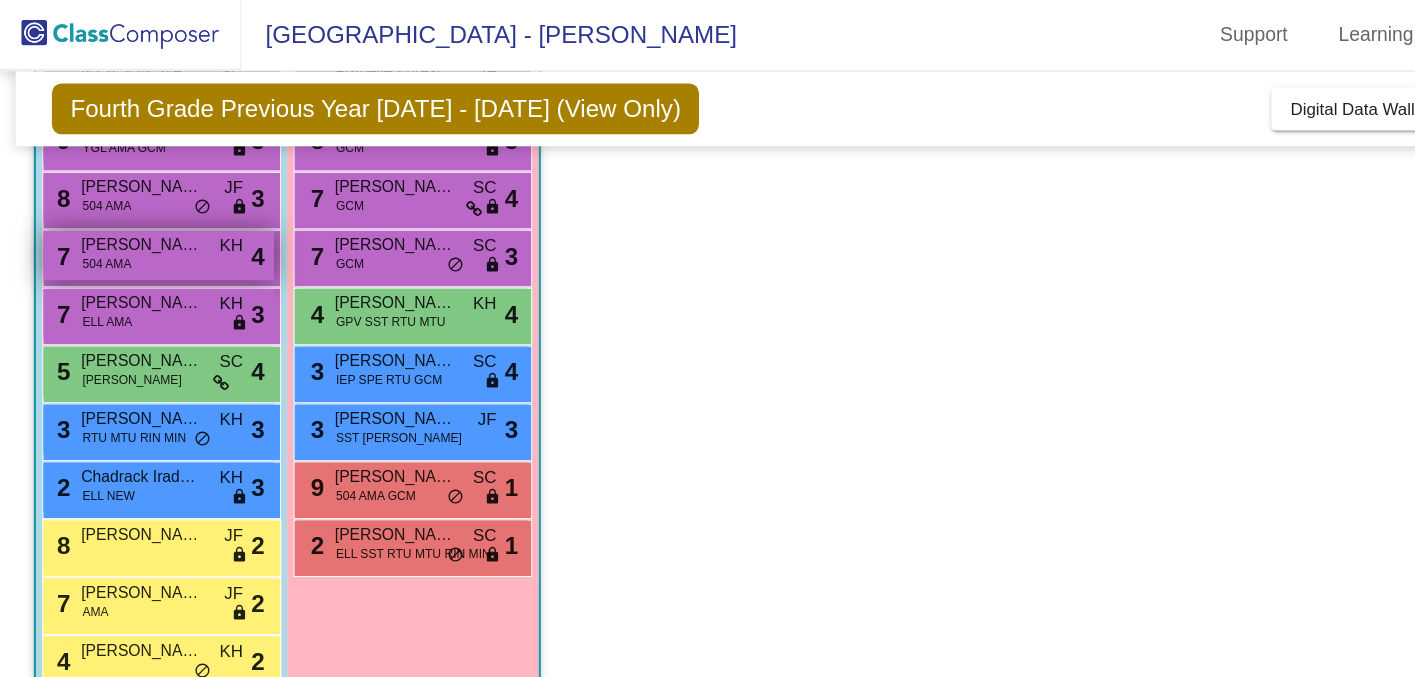 scroll, scrollTop: 420, scrollLeft: 0, axis: vertical 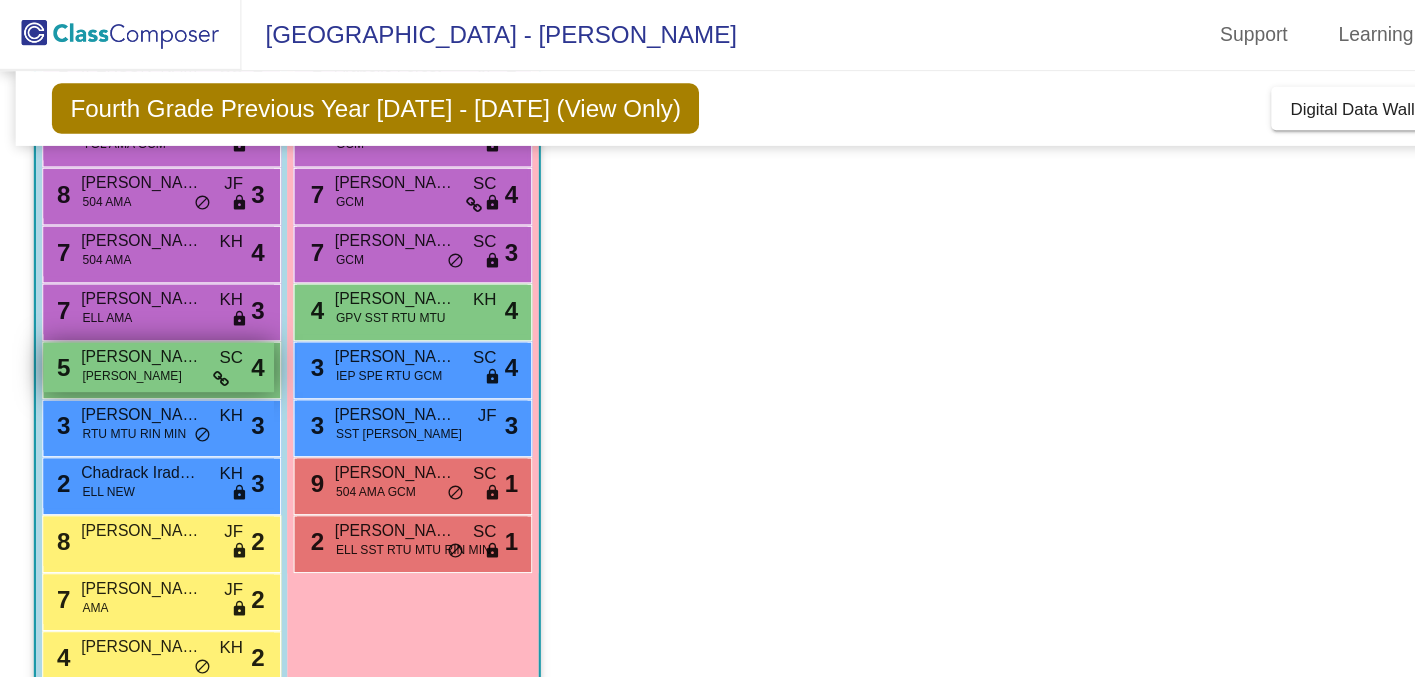 click on "Oliver Fairbank" at bounding box center (117, 297) 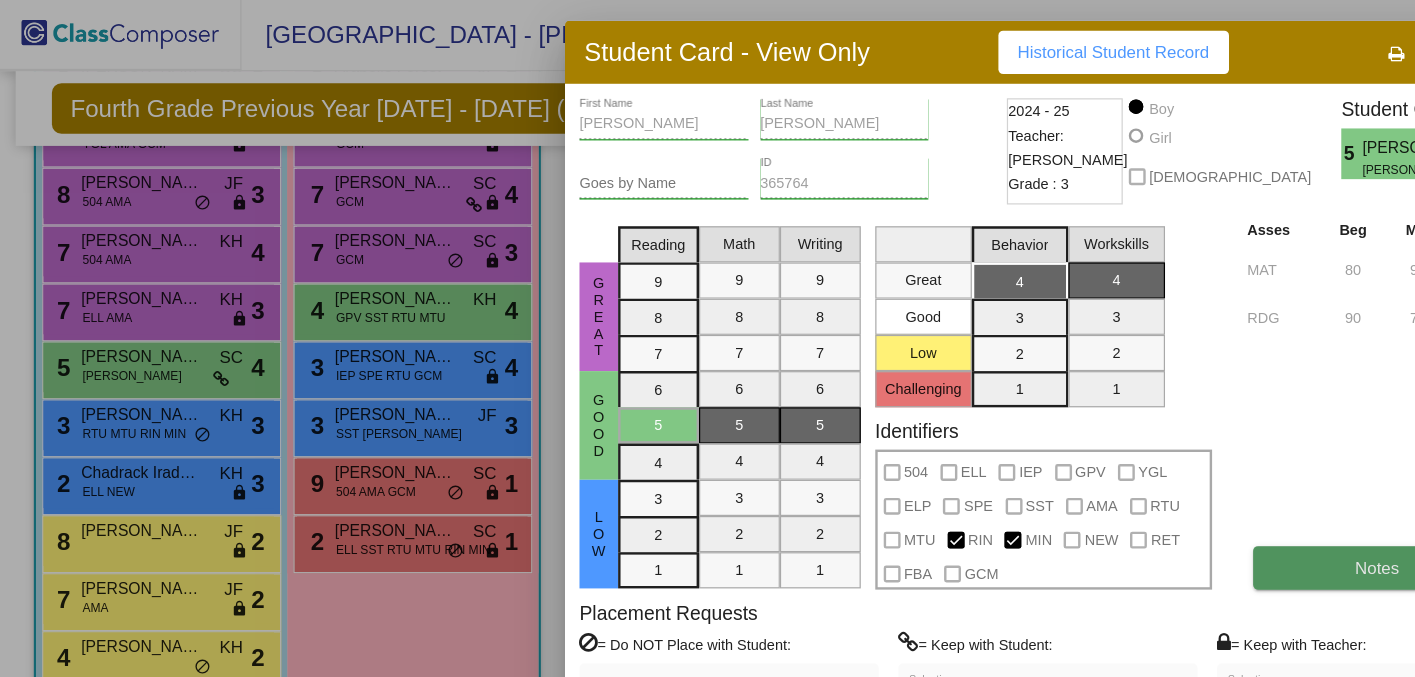 click on "Notes" at bounding box center (1140, 471) 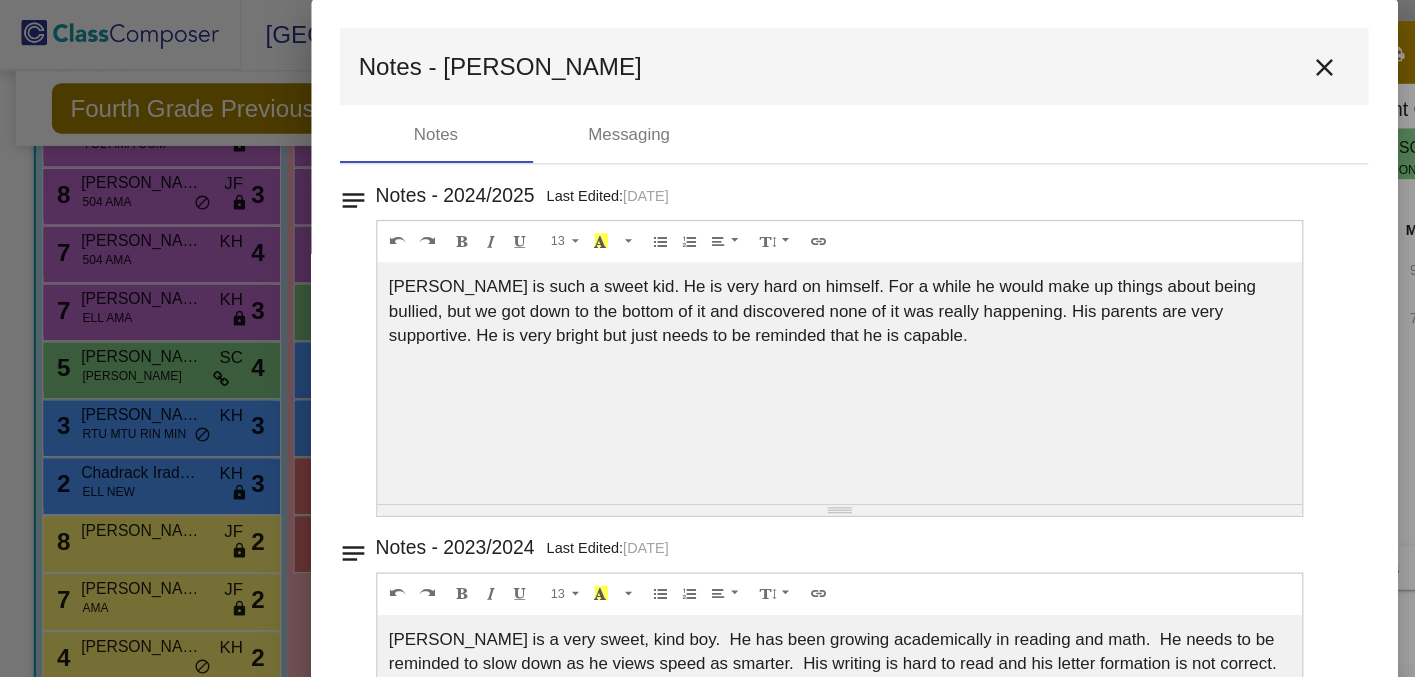 click on "close" at bounding box center (1098, 57) 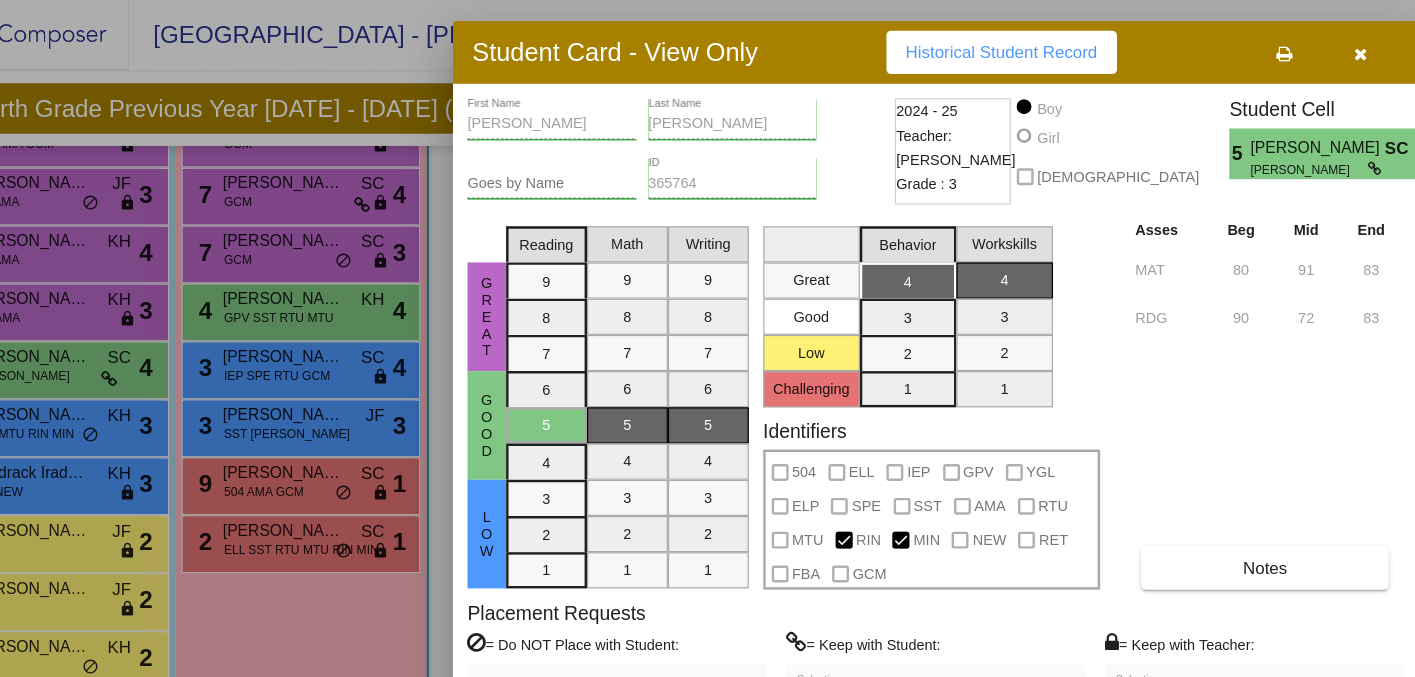 click at bounding box center (1220, 45) 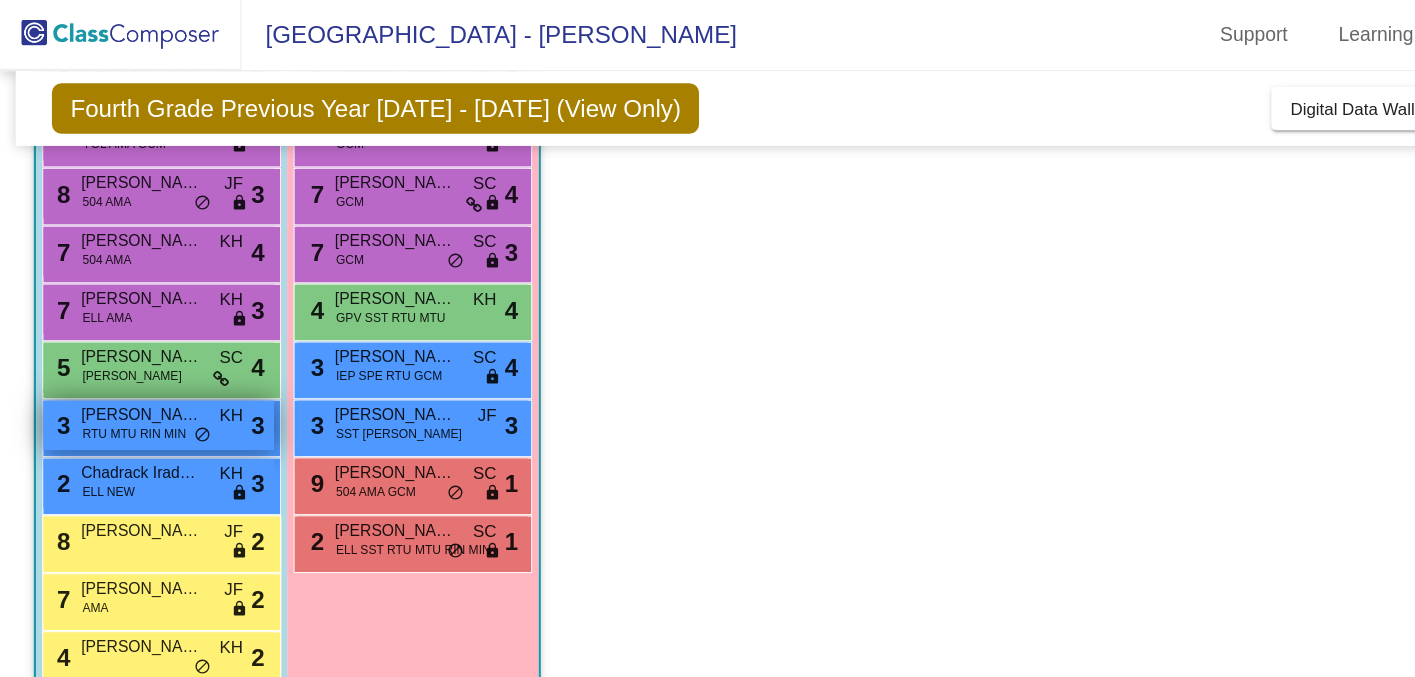 click on "RTU MTU RIN MIN" at bounding box center (111, 360) 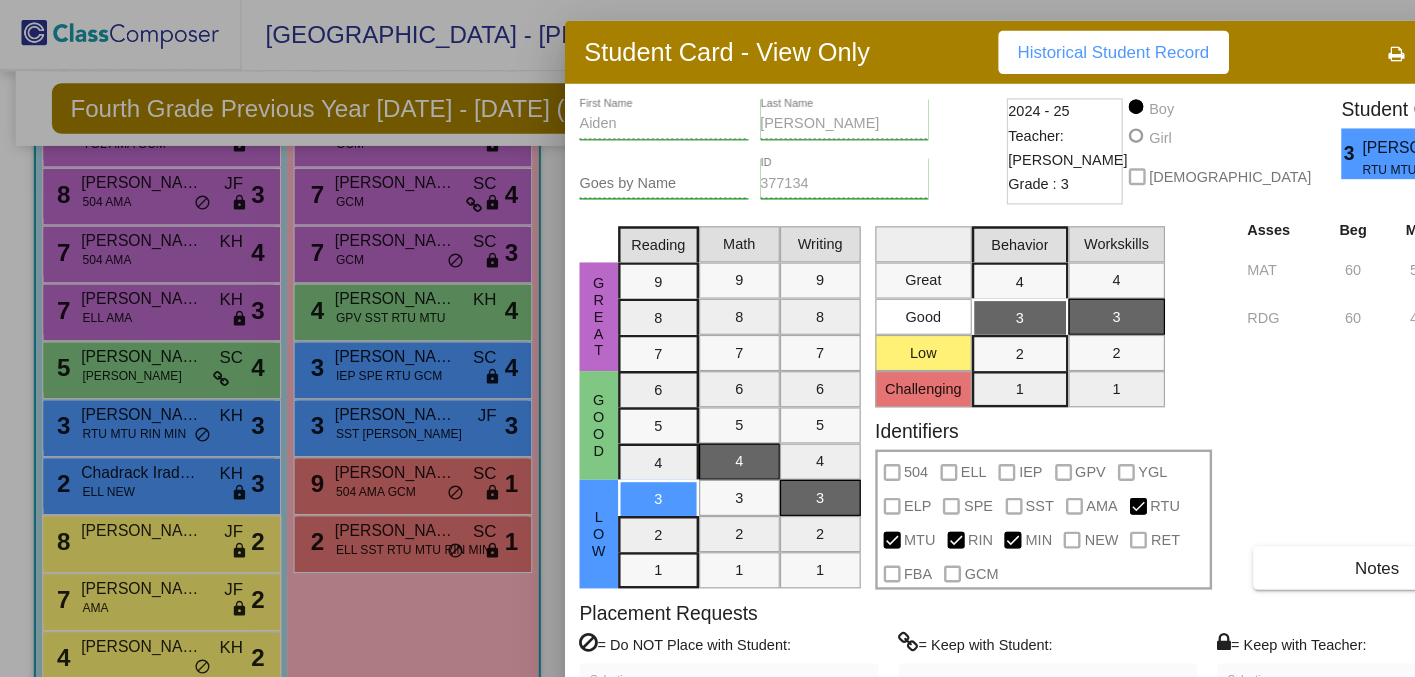 click on "Aiden First Name Martinez Last Name Goes by Name 377134 ID 2024 - 25 Teacher: Kayla Huffine Grade : 3   Boy   Girl   Non Binary Student Cell 3 Aiden Martinez KH RTU MTU RIN MIN 3  Great   Good   Low  Reading 9 8 7 6 5 4 3 2 1 Math 9 8 7 6 5 4 3 2 1 Writing 9 8 7 6 5 4 3 2 1 Great Good Low Challenging Behavior 4 3 2 1 Workskills 4 3 2 1 Identifiers   504   ELL   IEP   GPV   YGL   ELP   SPE   SST   AMA   RTU   MTU   RIN   MIN   NEW   RET   FBA   GCM Asses Beg Mid End MAT 60 57 60 RDG 60 48 73  Notes  Placement Requests  = Do NOT Place with Student: Isaac Rex Selection  = Keep with Student:   Selection  = Keep with Teacher: Disabled by admin Selection  Save   Archive" at bounding box center [868, 364] 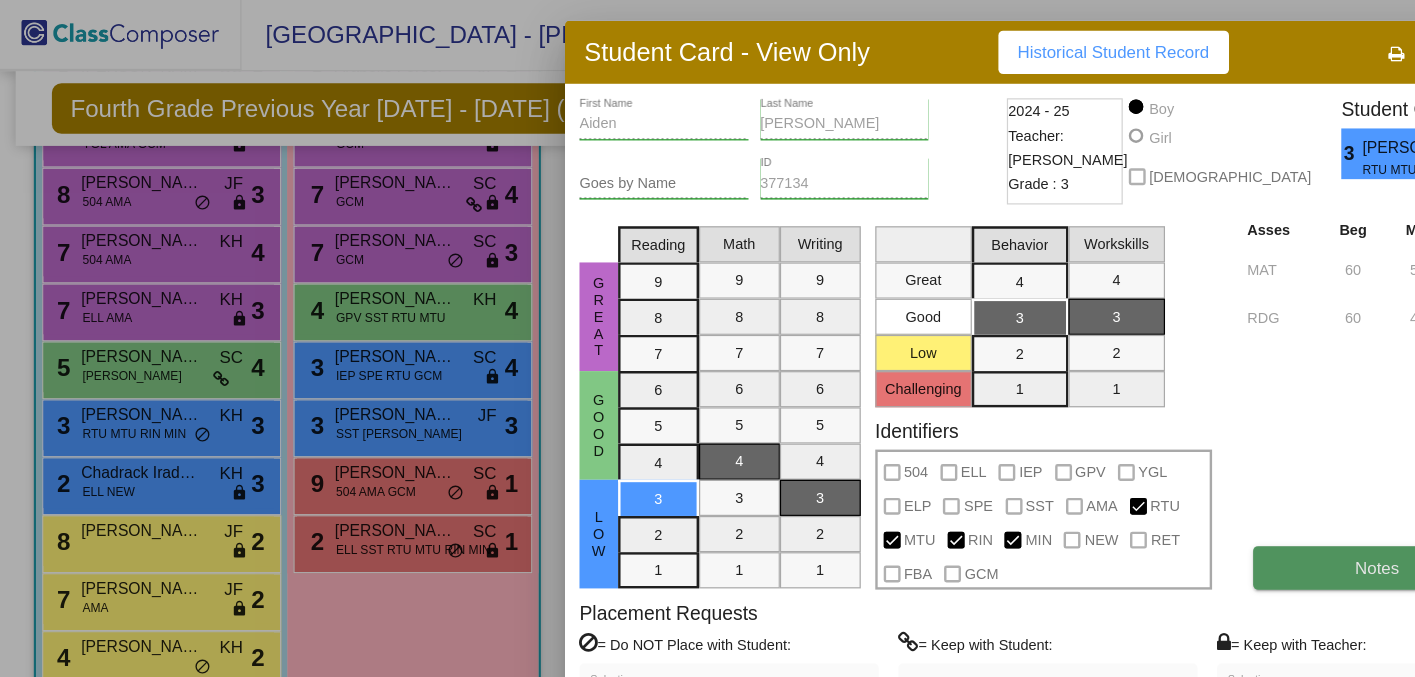 click on "Notes" at bounding box center [1140, 471] 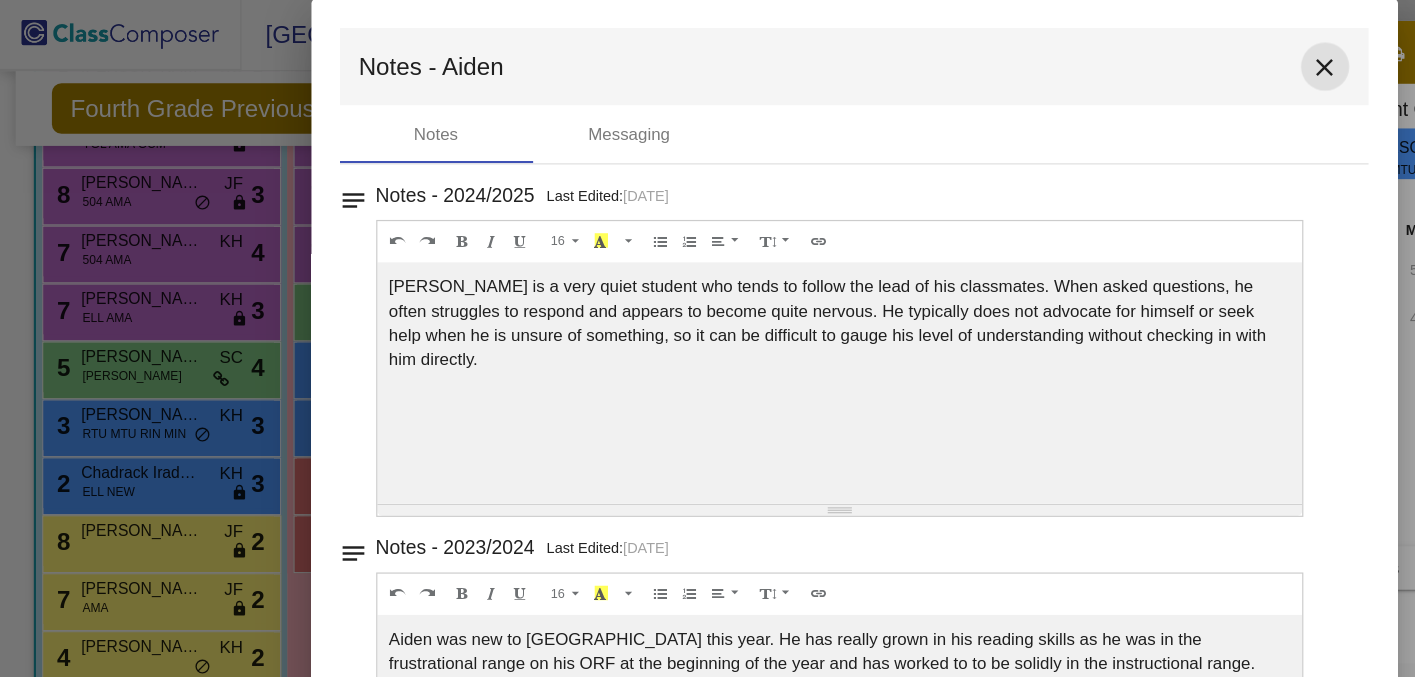 click on "close" at bounding box center (1098, 57) 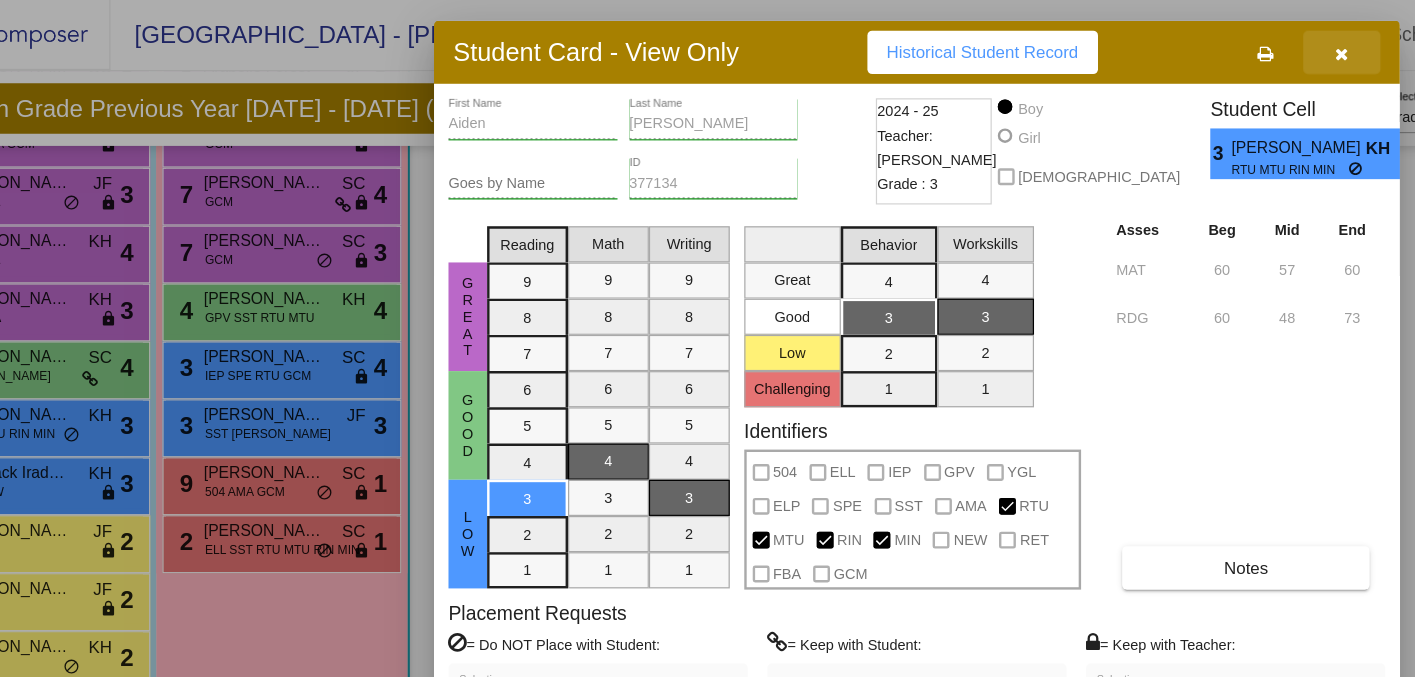 click at bounding box center (1220, 44) 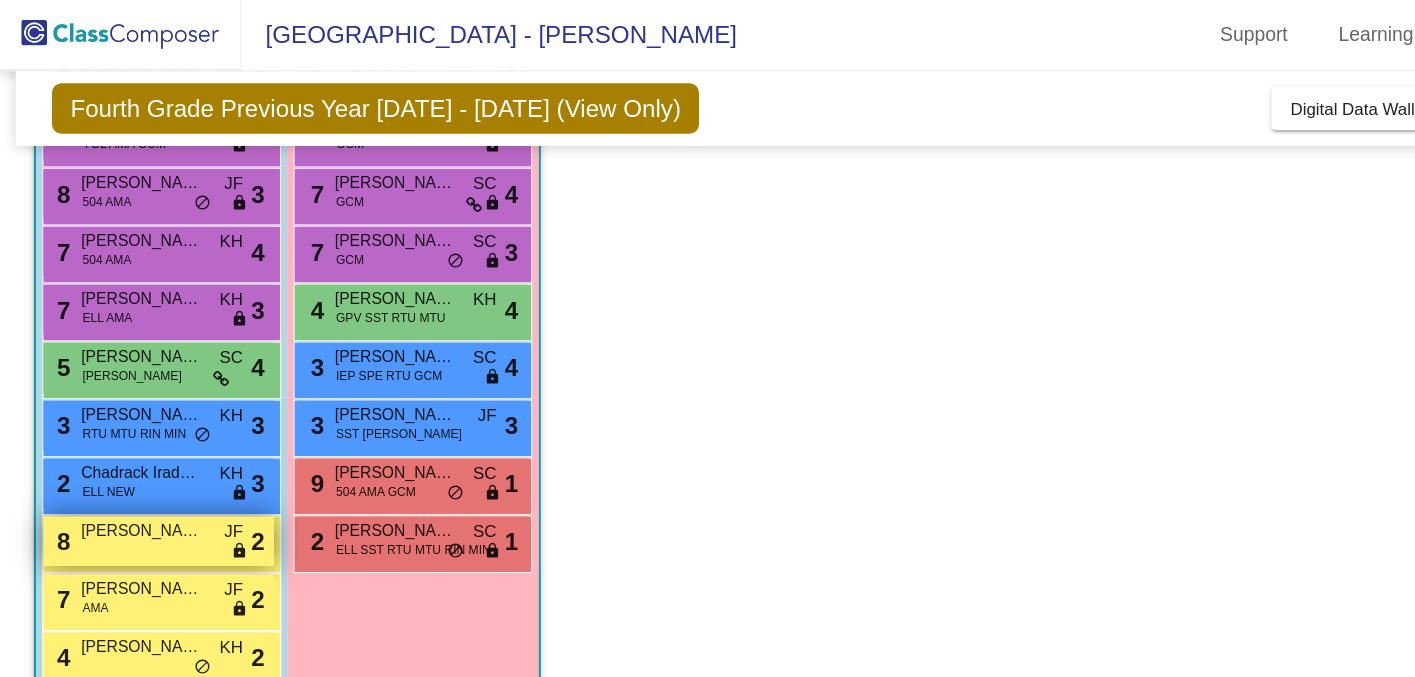 scroll, scrollTop: 491, scrollLeft: 0, axis: vertical 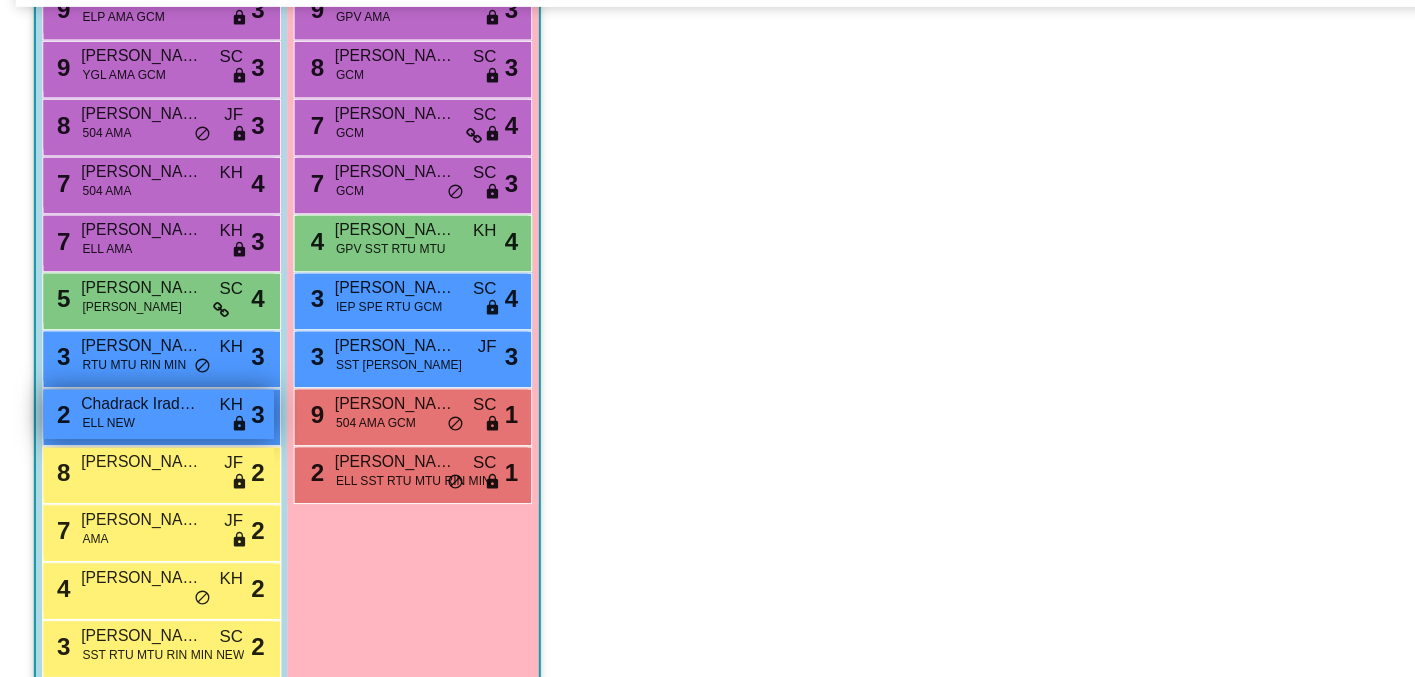 click on "Chadrack Iradukunda-Hagumimana" at bounding box center [117, 451] 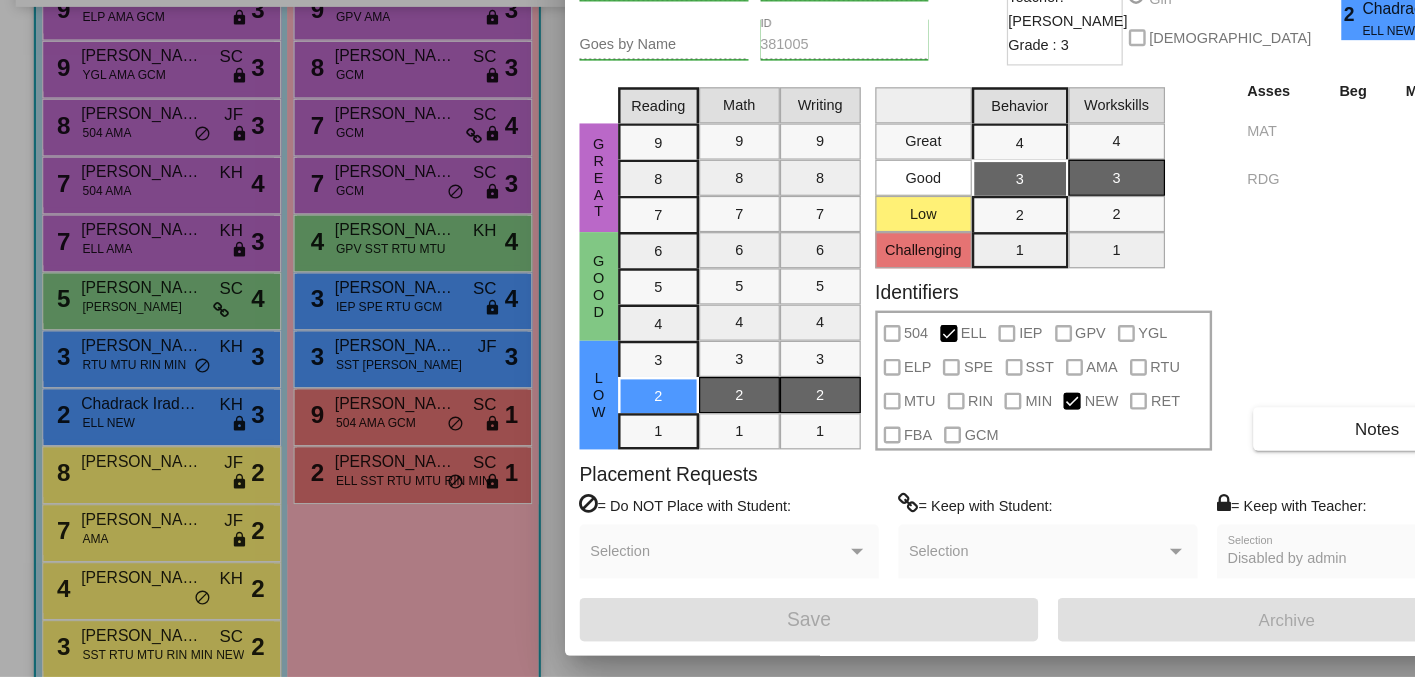 scroll, scrollTop: 0, scrollLeft: 0, axis: both 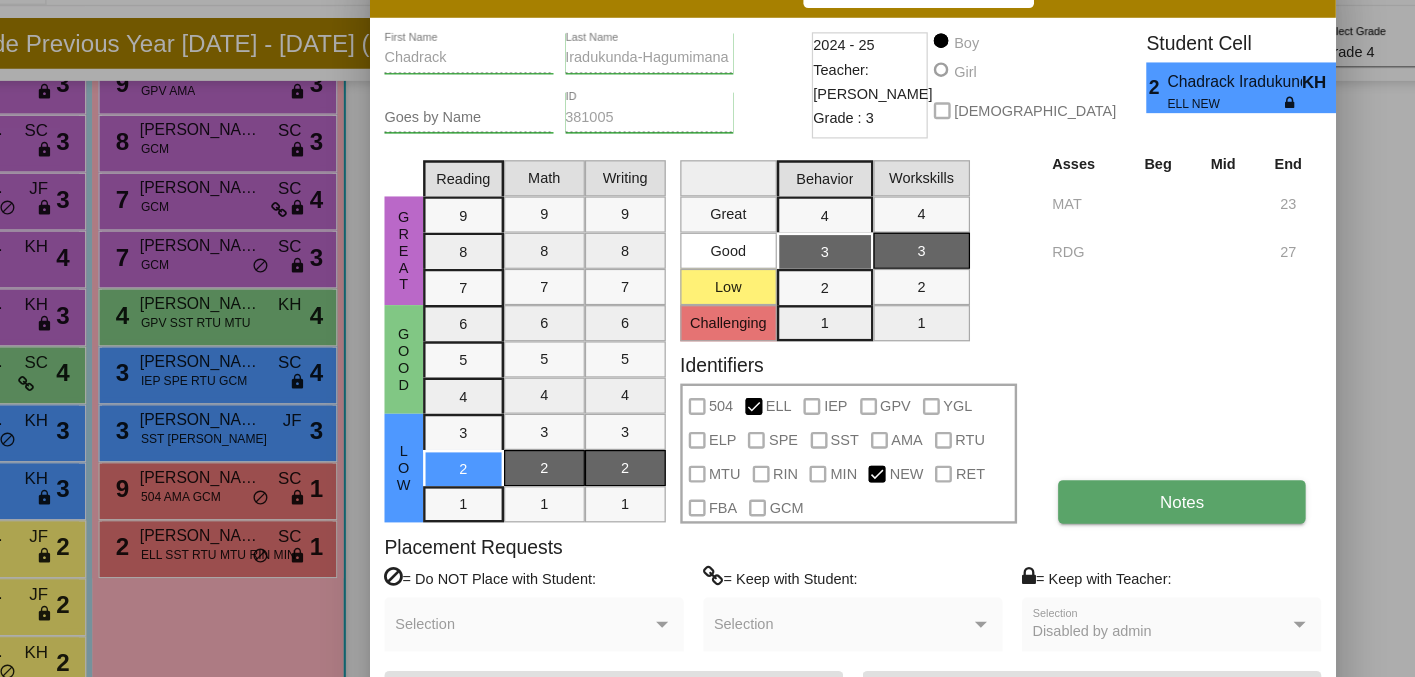 click on "Notes" at bounding box center (1140, 471) 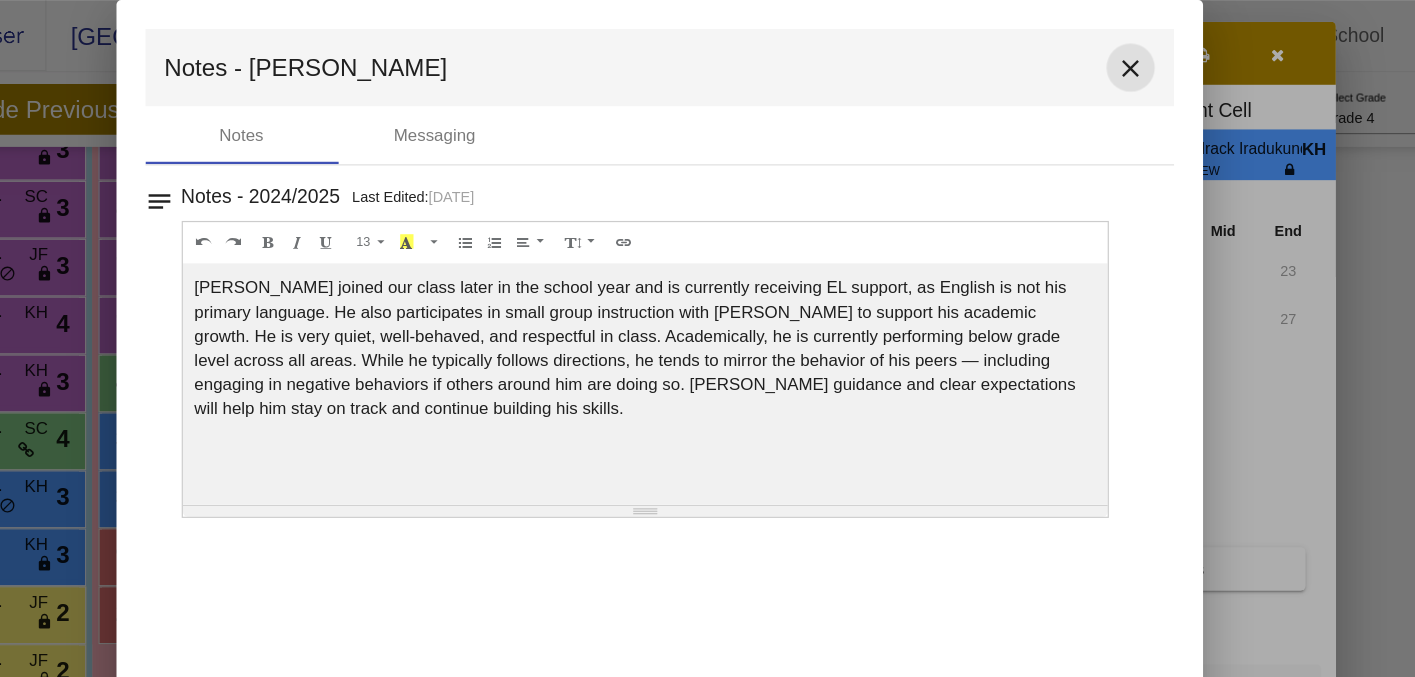 click on "close" at bounding box center (1098, 57) 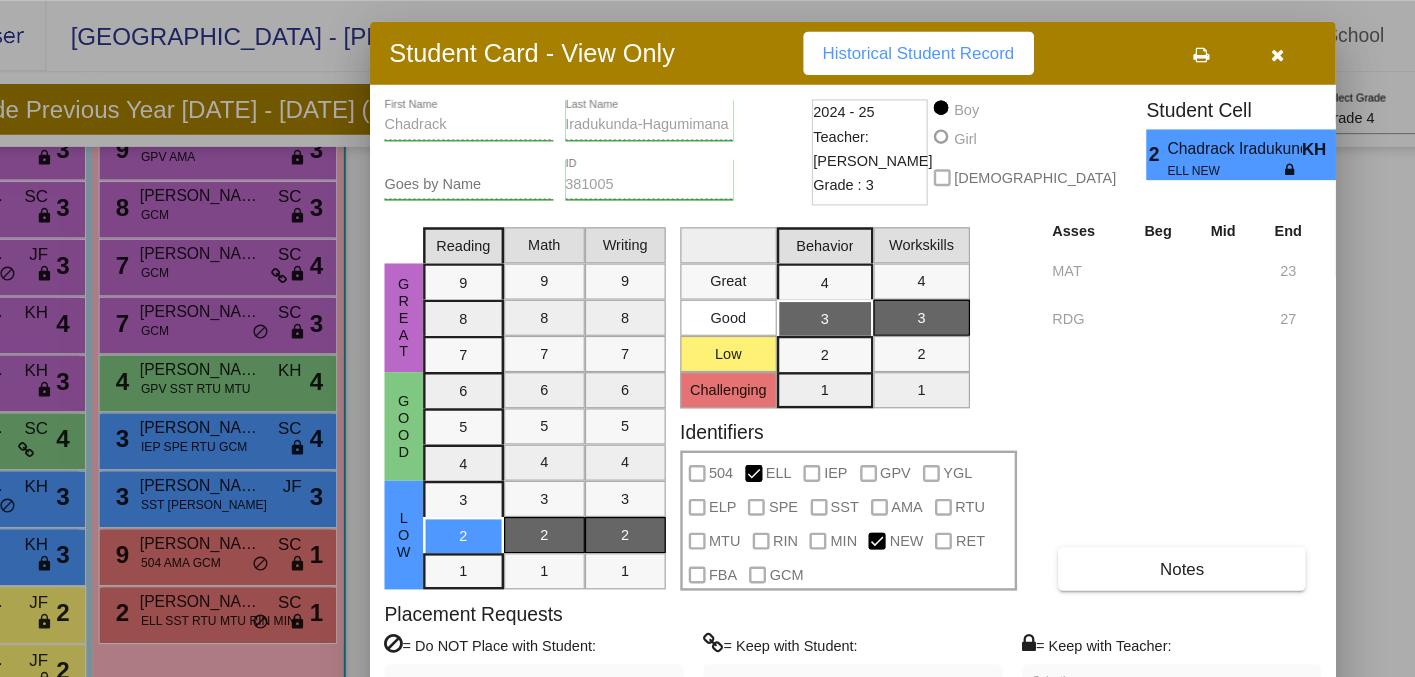 click at bounding box center [1220, 45] 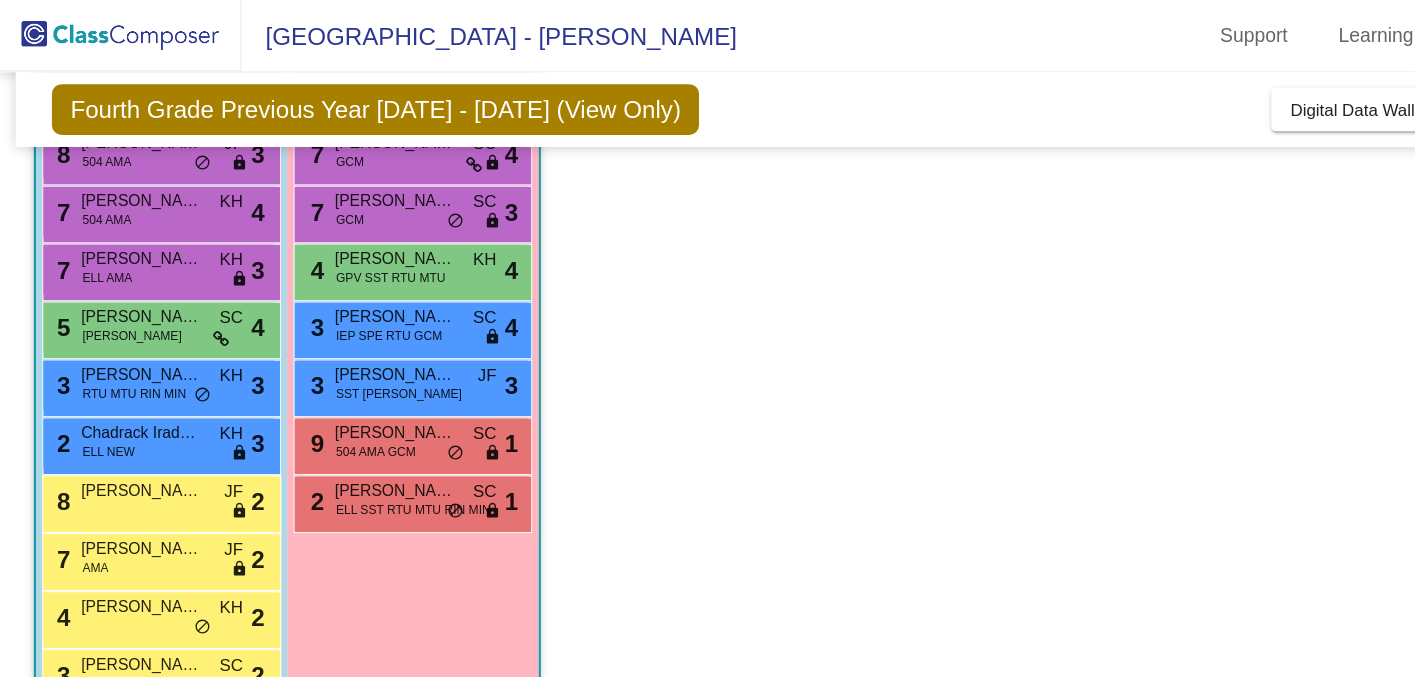 scroll, scrollTop: 491, scrollLeft: 0, axis: vertical 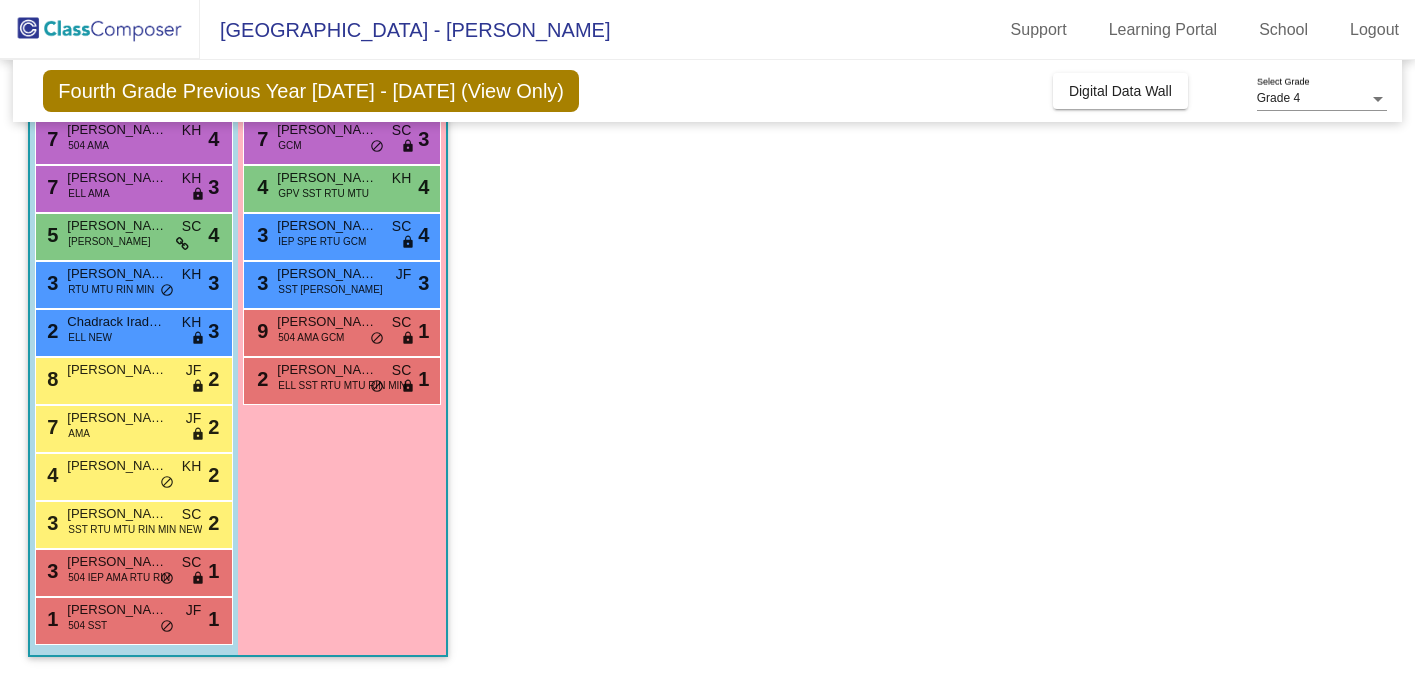 click on "Class 1   - Campos  picture_as_pdf Robin Campos  Add Student  First Name Last Name Student Id  (Recommended)   Boy   Girl   Non Binary Add Close  Boys : 17  9 Jaylen Nelson YGL ELP AMA GCM SC lock do_not_disturb_alt 4 9 Max Townsend AMA GCM SC lock do_not_disturb_alt 4 9 Oliver McLaren ELP AMA GCM SC lock do_not_disturb_alt 4 9 Aiden Parker ELP AMA GCM SC lock do_not_disturb_alt 3 9 James Blondeaux YGL AMA GCM SC lock do_not_disturb_alt 3 8 Landon Tankersley 504 AMA JF lock do_not_disturb_alt 3 7 Camden Smith 504 AMA KH lock do_not_disturb_alt 4 7 Elias Cardenas ELL AMA KH lock do_not_disturb_alt 3 5 Oliver Fairbank RIN MIN SC lock do_not_disturb_alt 4 3 Aiden Martinez RTU MTU RIN MIN KH lock do_not_disturb_alt 3 2 Chadrack Iradukunda-Hagumimana ELL NEW KH lock do_not_disturb_alt 3 8 Nathaniel Dinh JF lock do_not_disturb_alt 2 7 AJ Gonzalez AMA JF lock do_not_disturb_alt 2 4 Alex Ruiz-Torres KH lock do_not_disturb_alt 2 3 Isaac Tarasisi SST RTU MTU RIN MIN NEW SC lock do_not_disturb_alt 2 3 Flynn Ricca SC" 